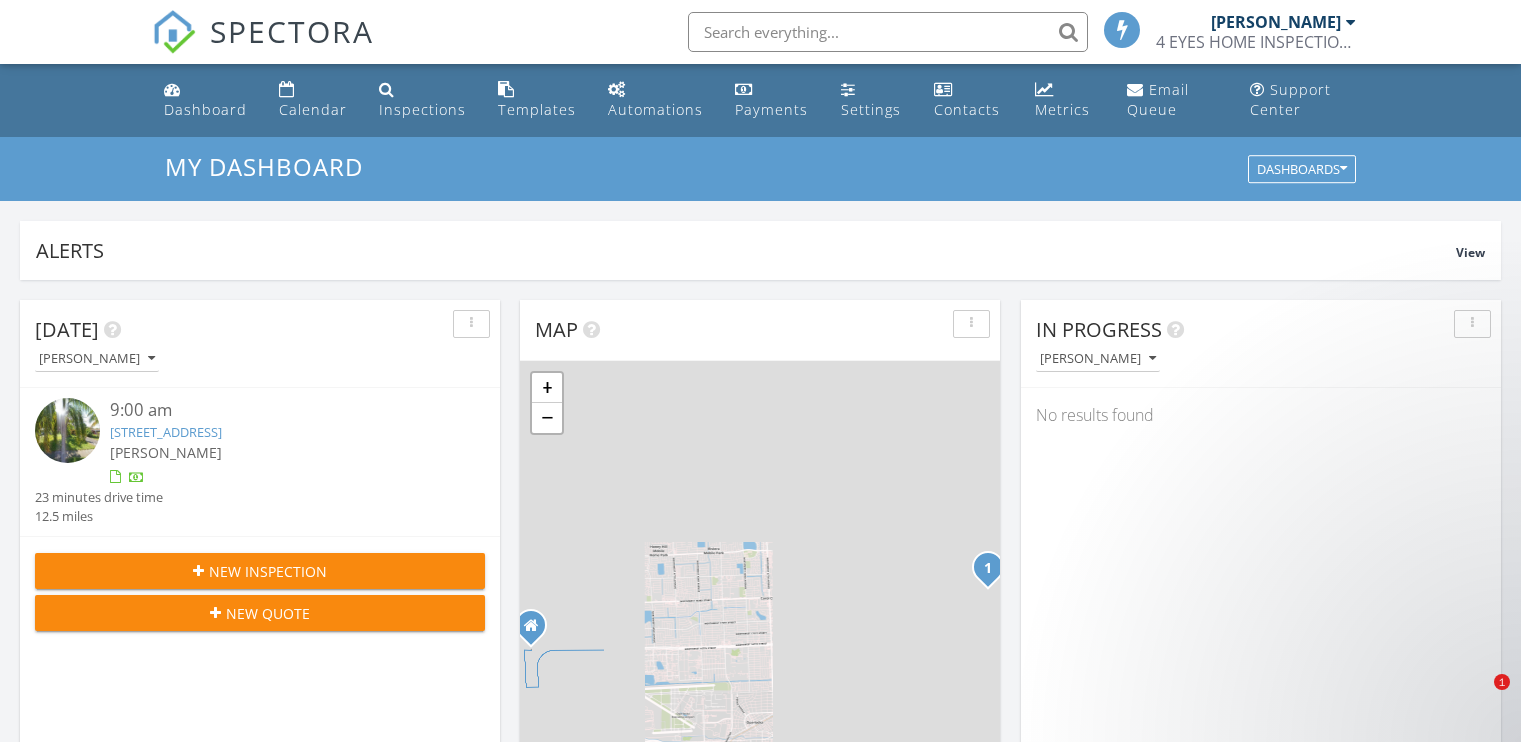 scroll, scrollTop: 0, scrollLeft: 0, axis: both 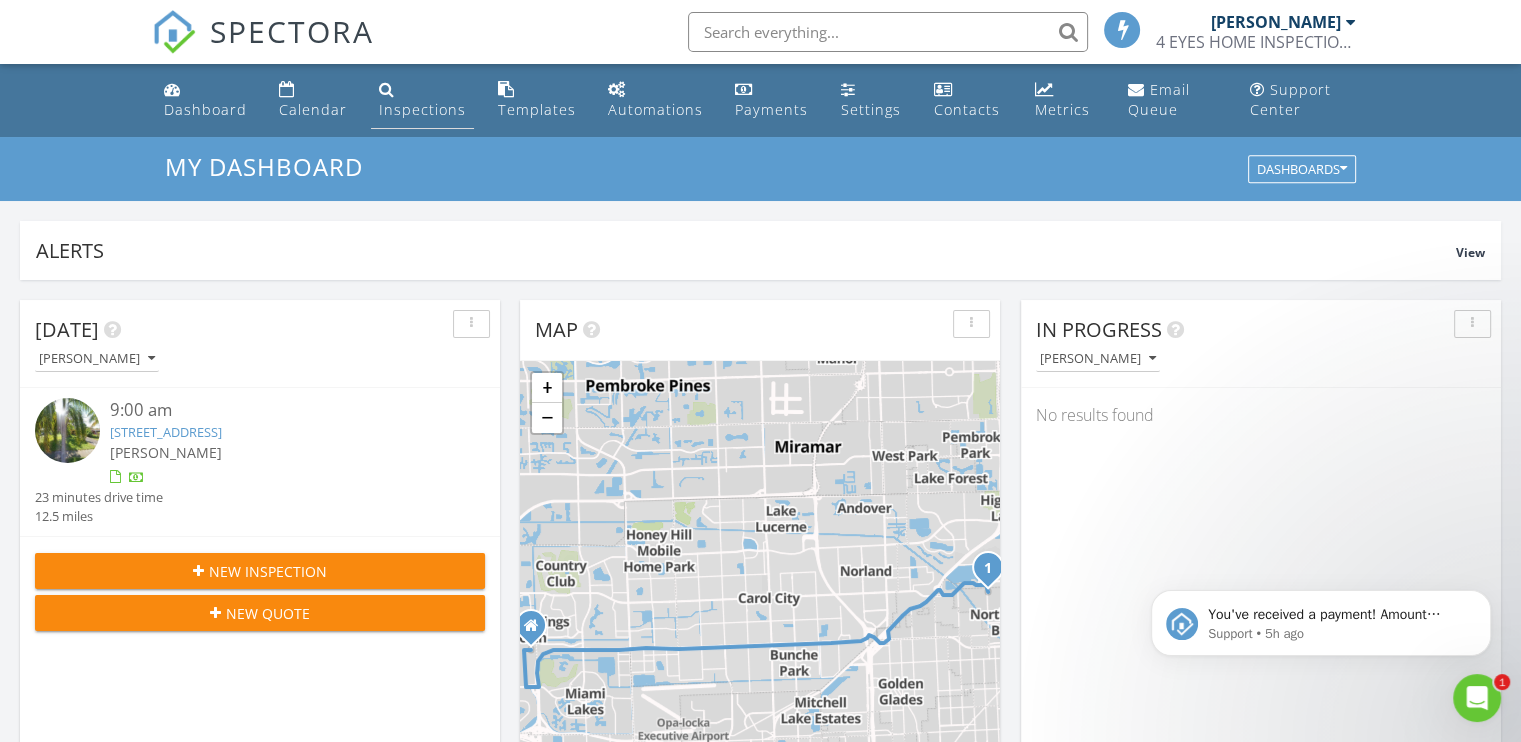 click on "Inspections" at bounding box center [422, 109] 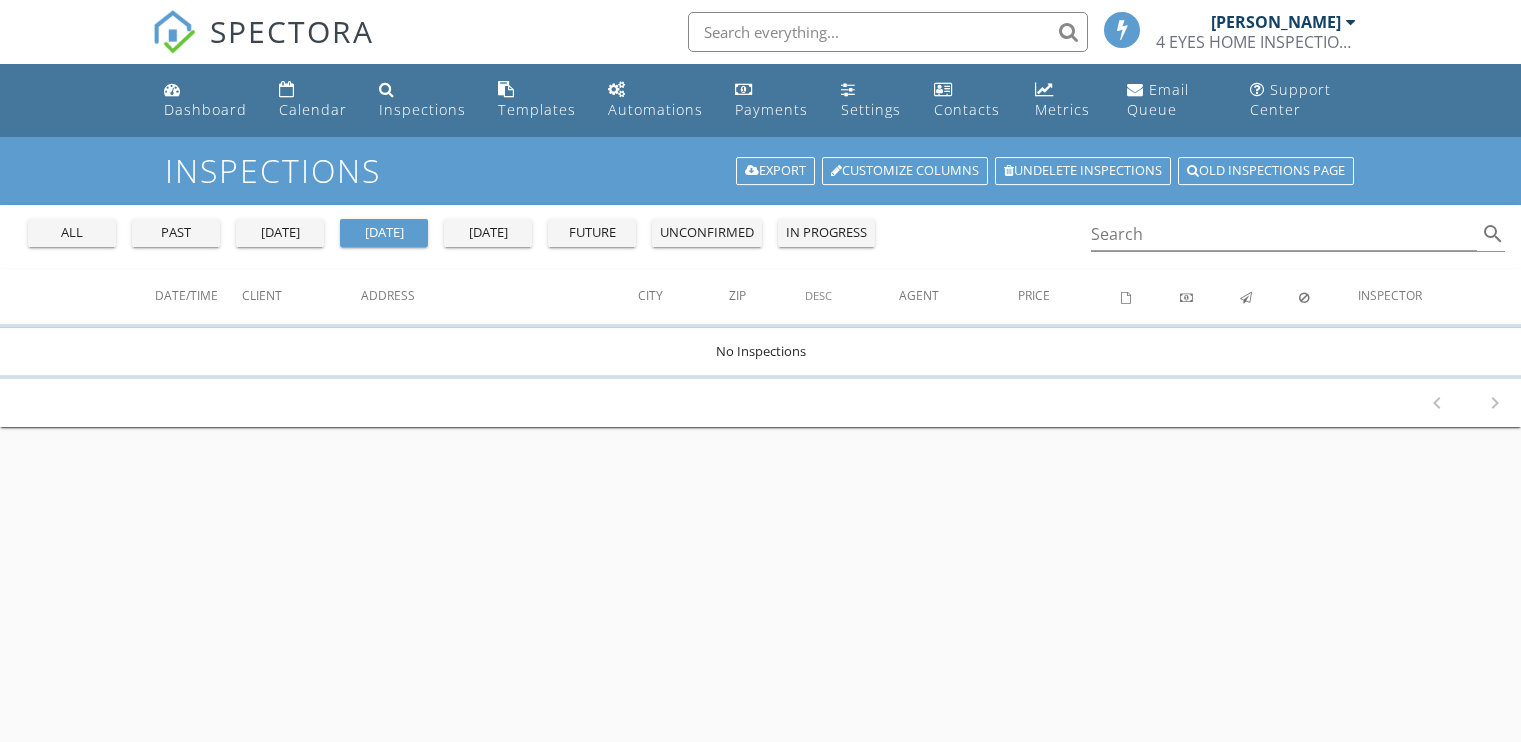 scroll, scrollTop: 0, scrollLeft: 0, axis: both 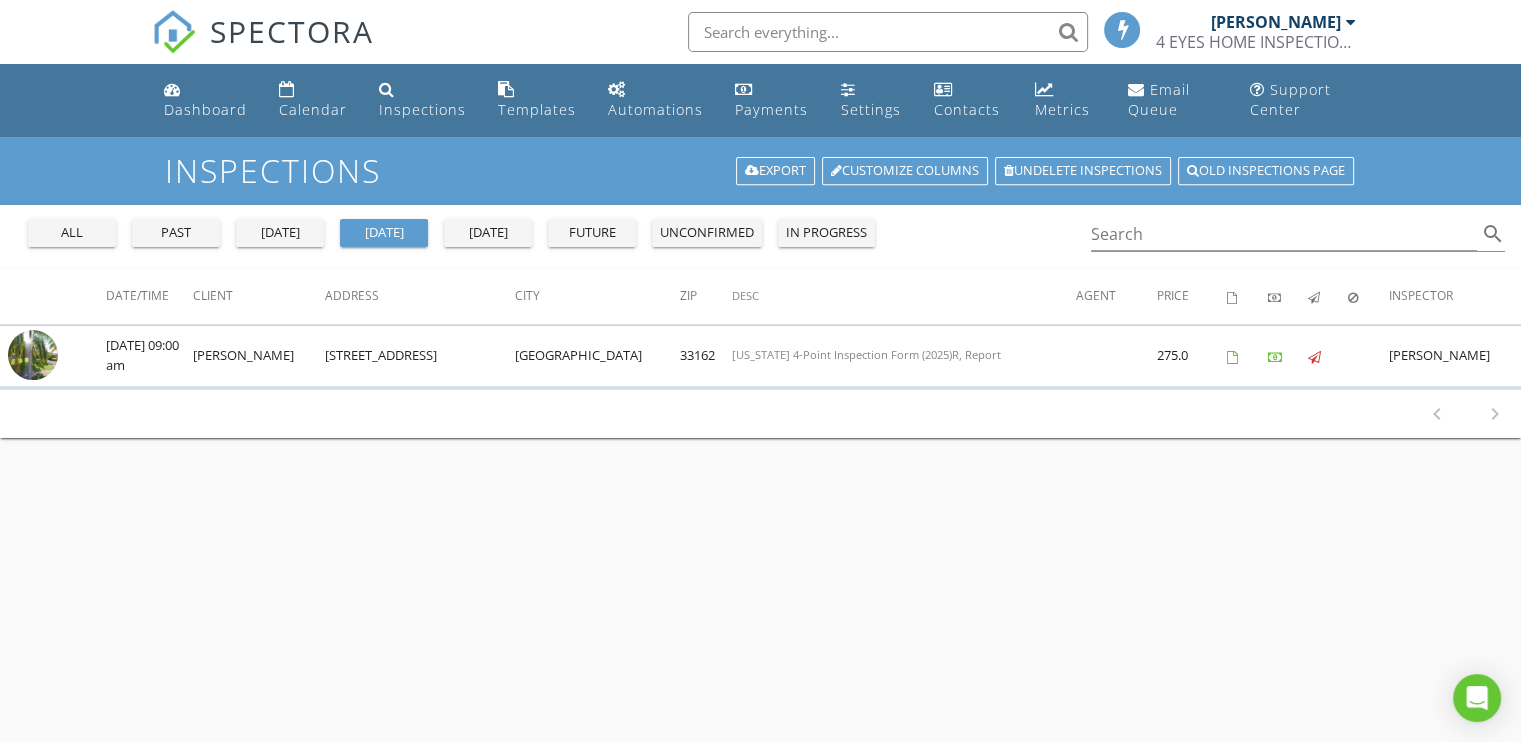 click on "yesterday" at bounding box center (280, 233) 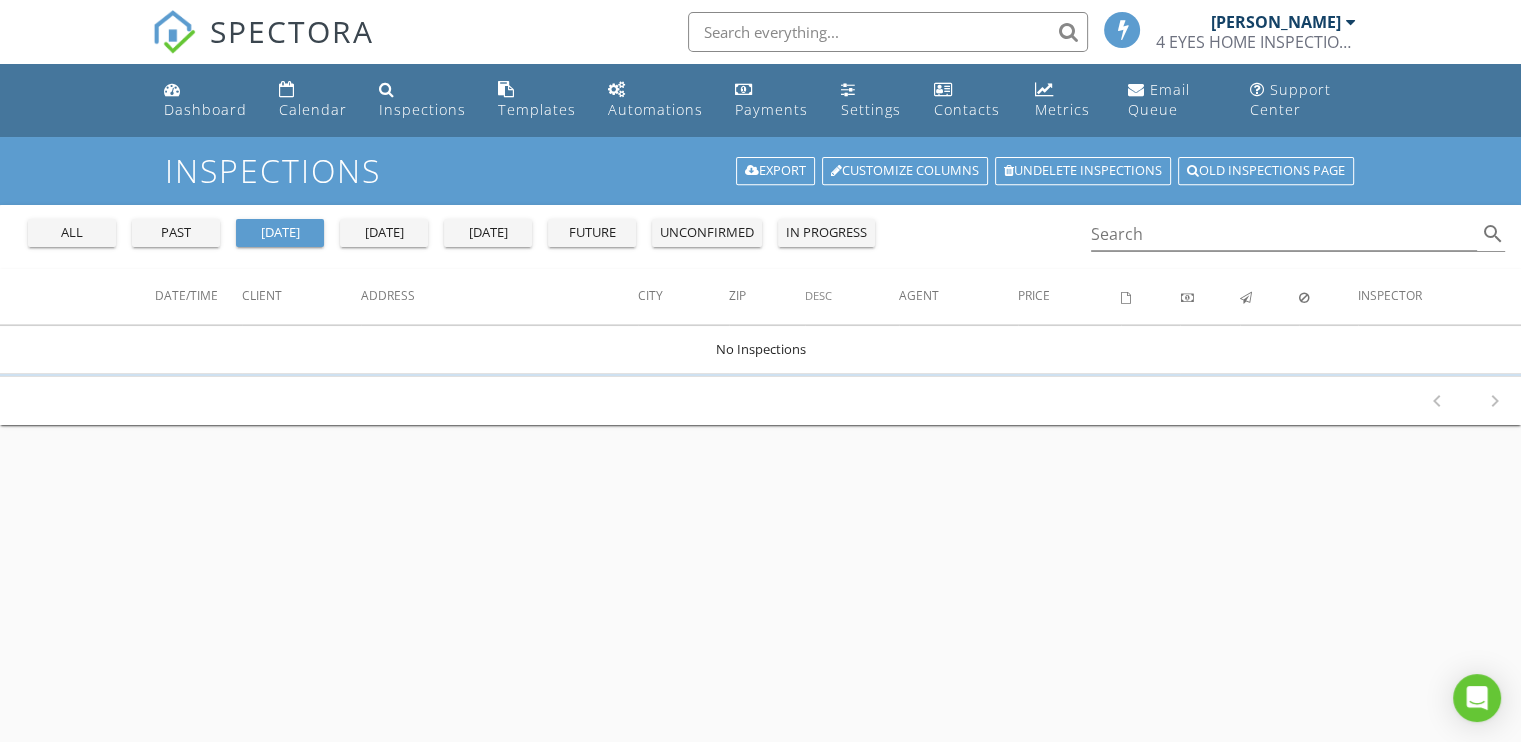 click on "past" at bounding box center (176, 233) 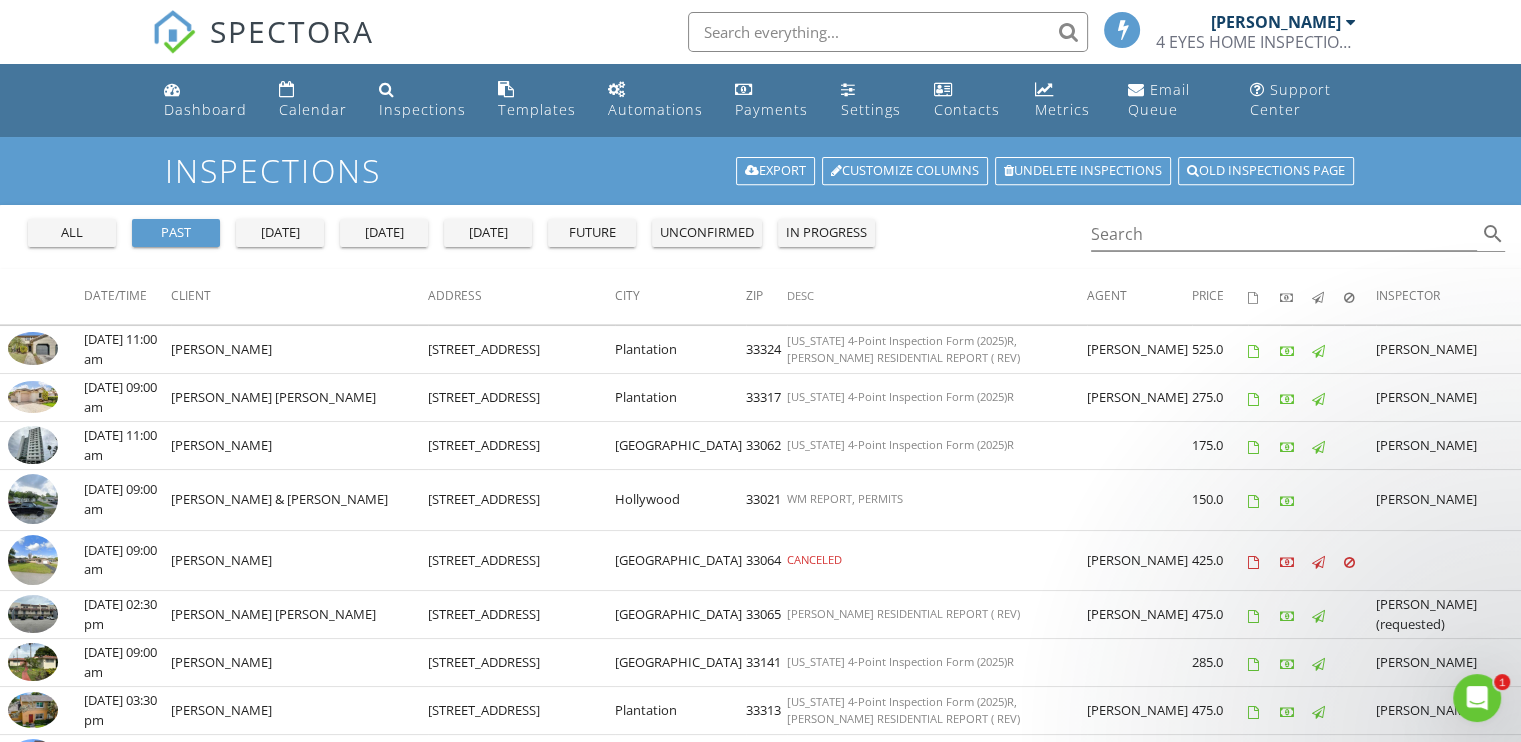 scroll, scrollTop: 0, scrollLeft: 0, axis: both 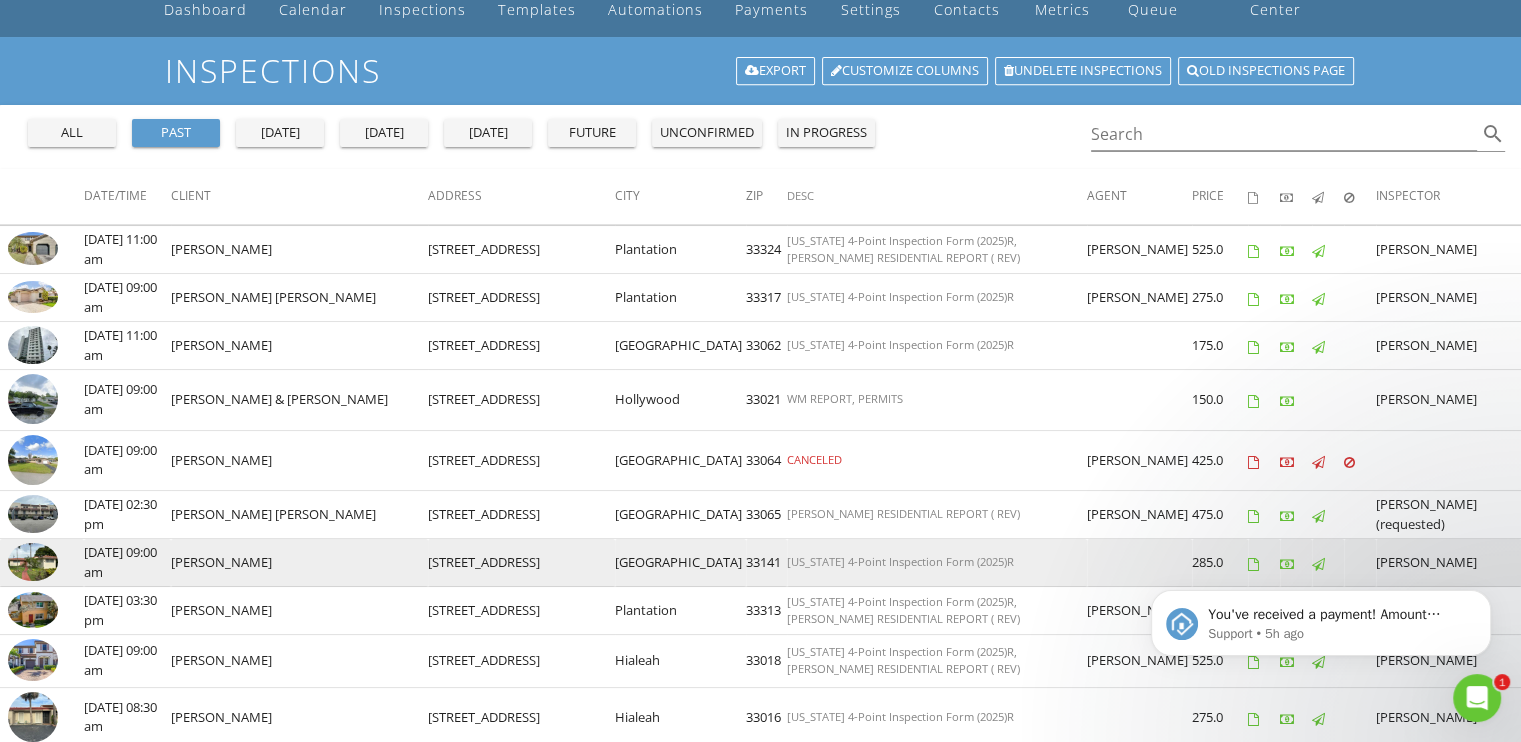 click at bounding box center [33, 562] 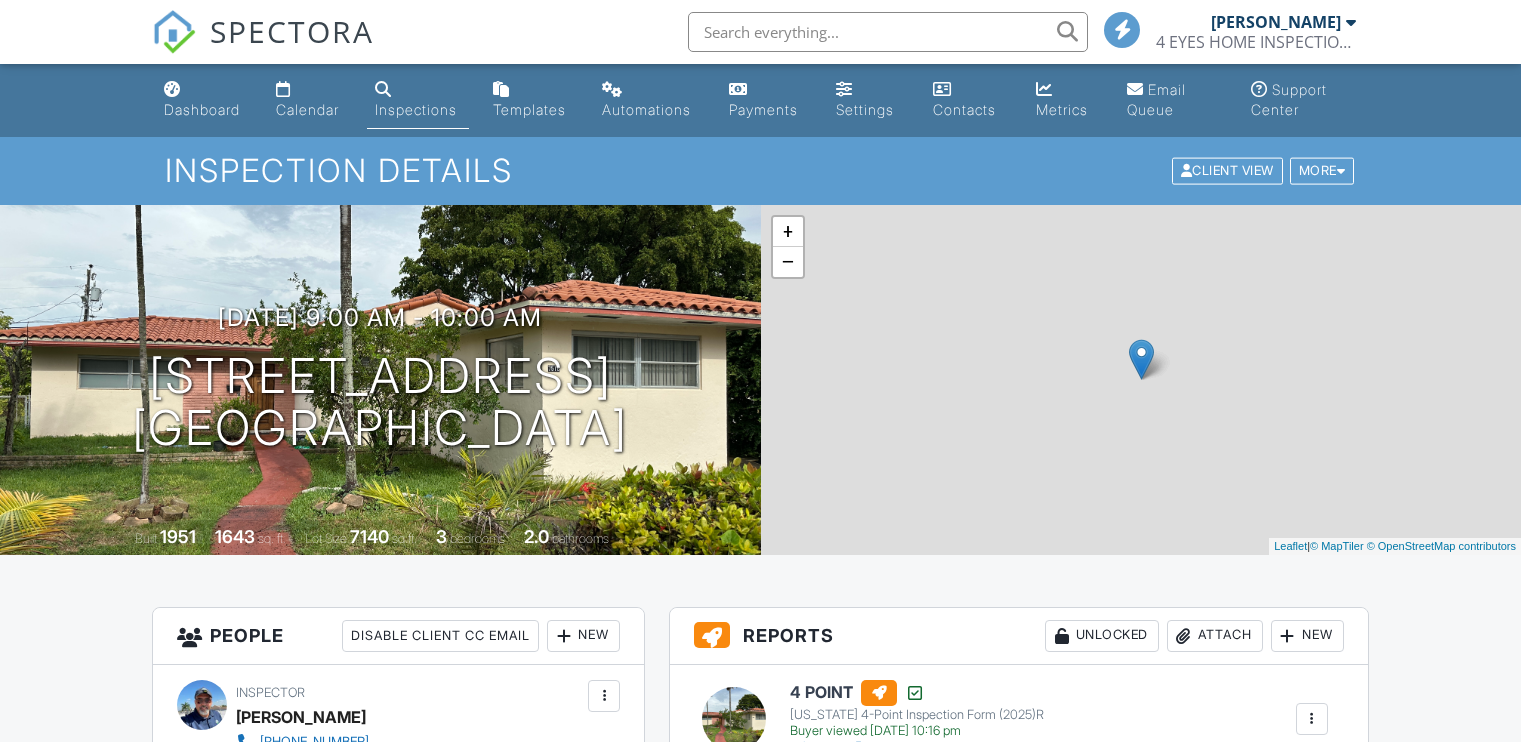 scroll, scrollTop: 88, scrollLeft: 0, axis: vertical 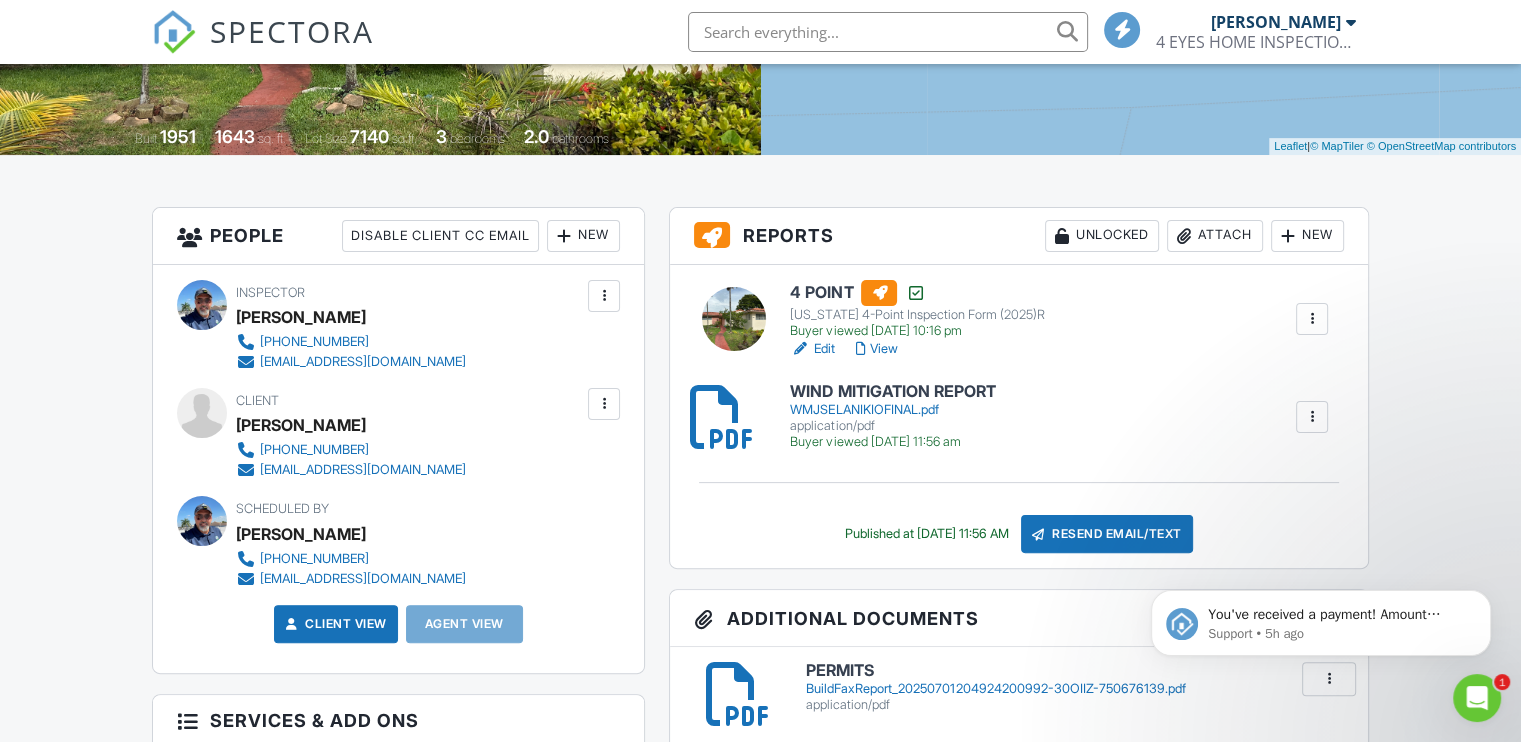click on "Edit" at bounding box center (812, 349) 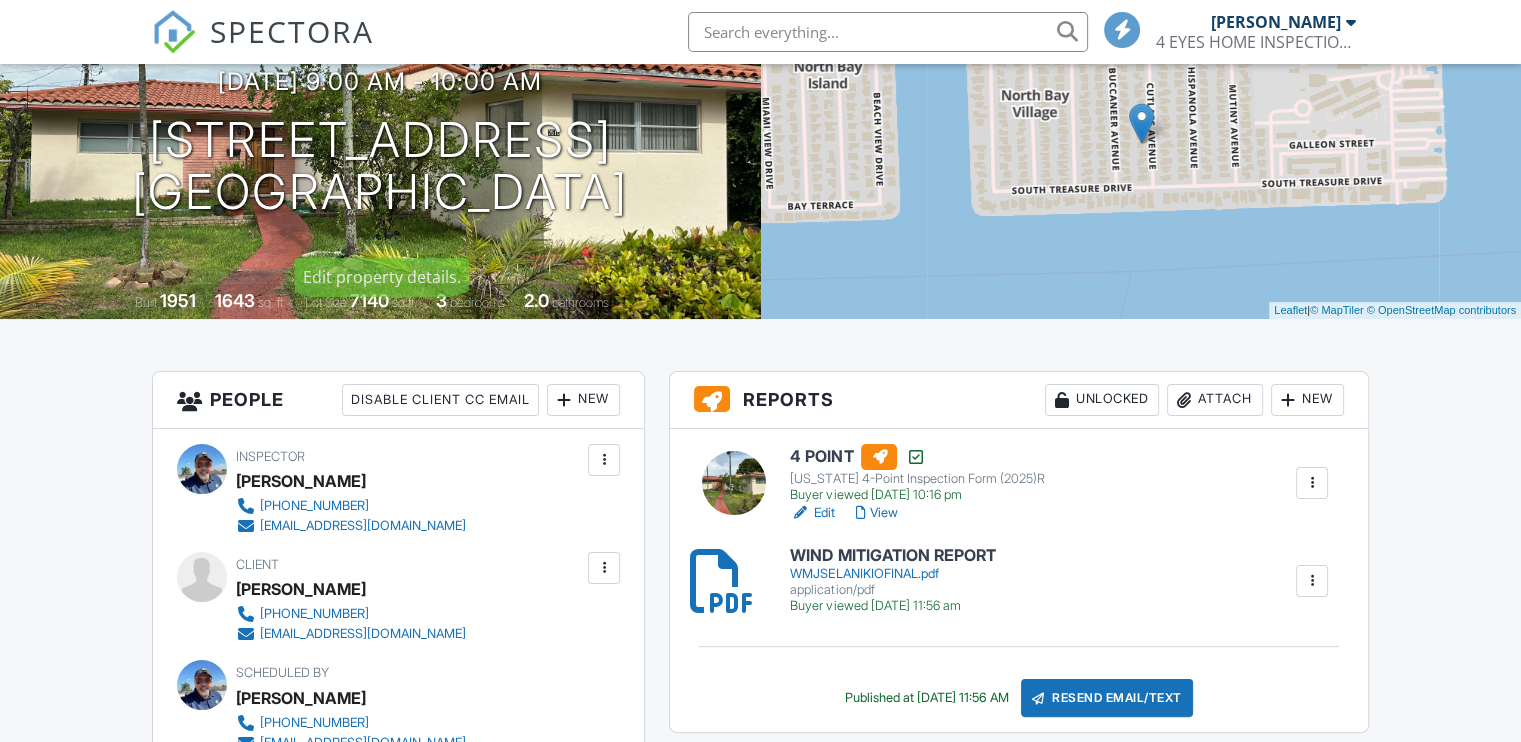scroll, scrollTop: 300, scrollLeft: 0, axis: vertical 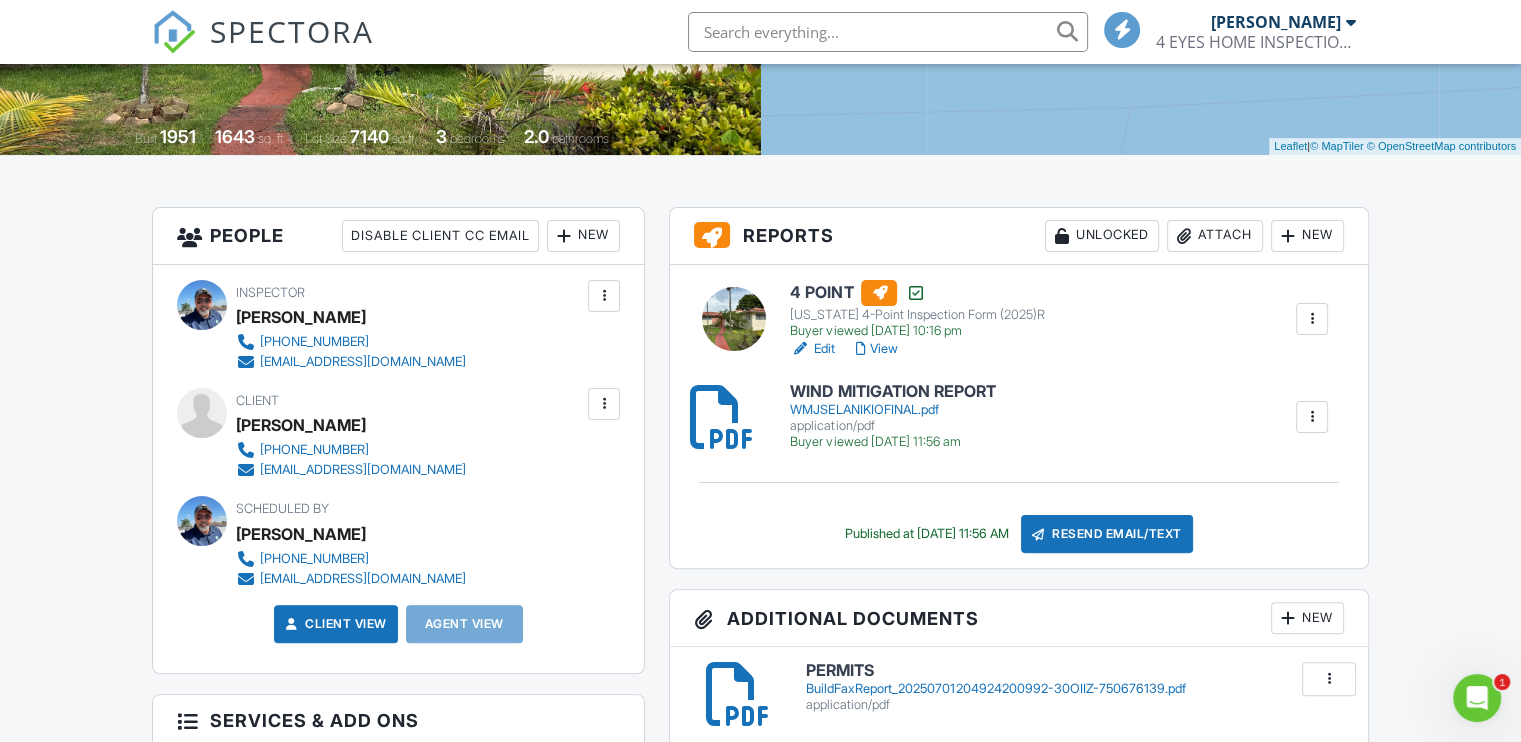 click at bounding box center [1312, 417] 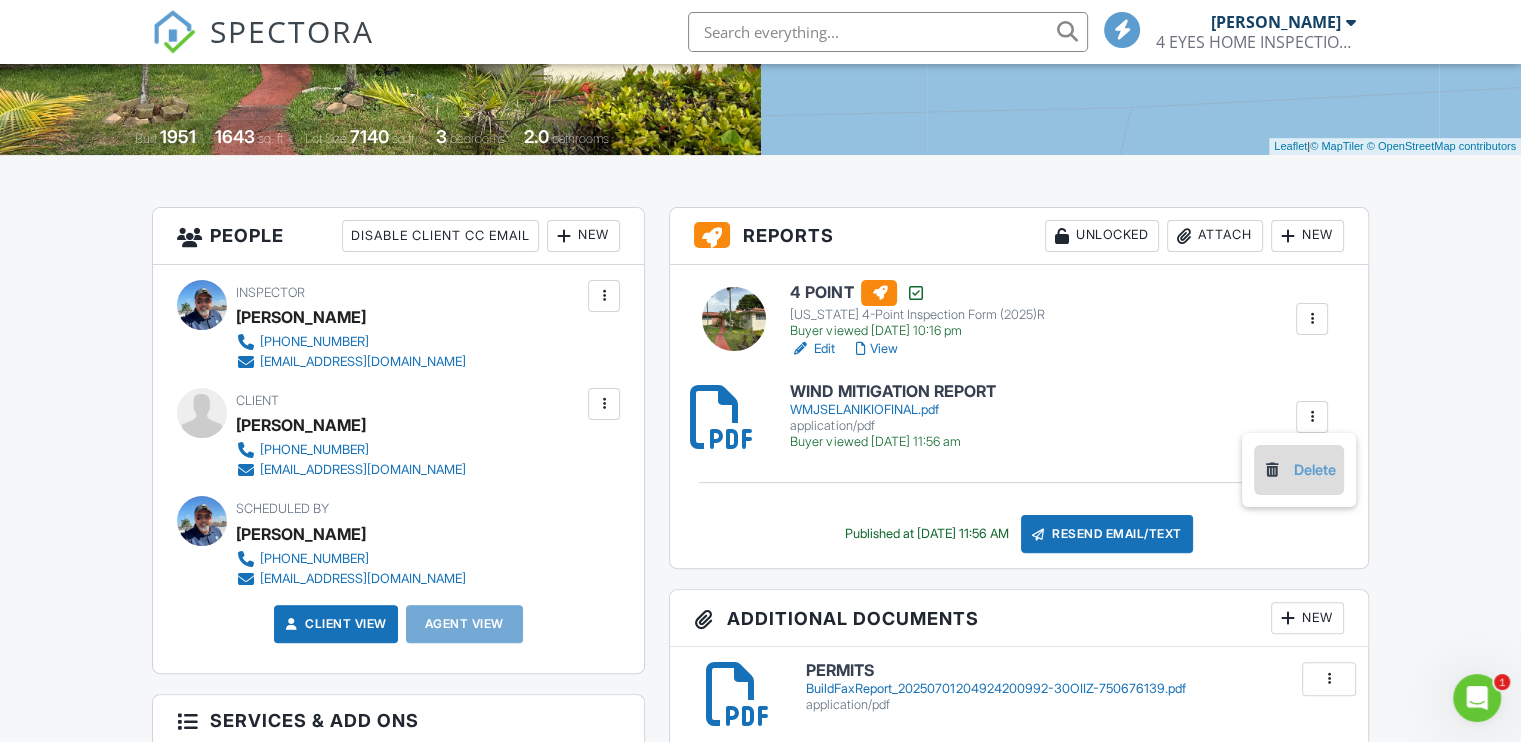 click on "Delete" at bounding box center (1299, 470) 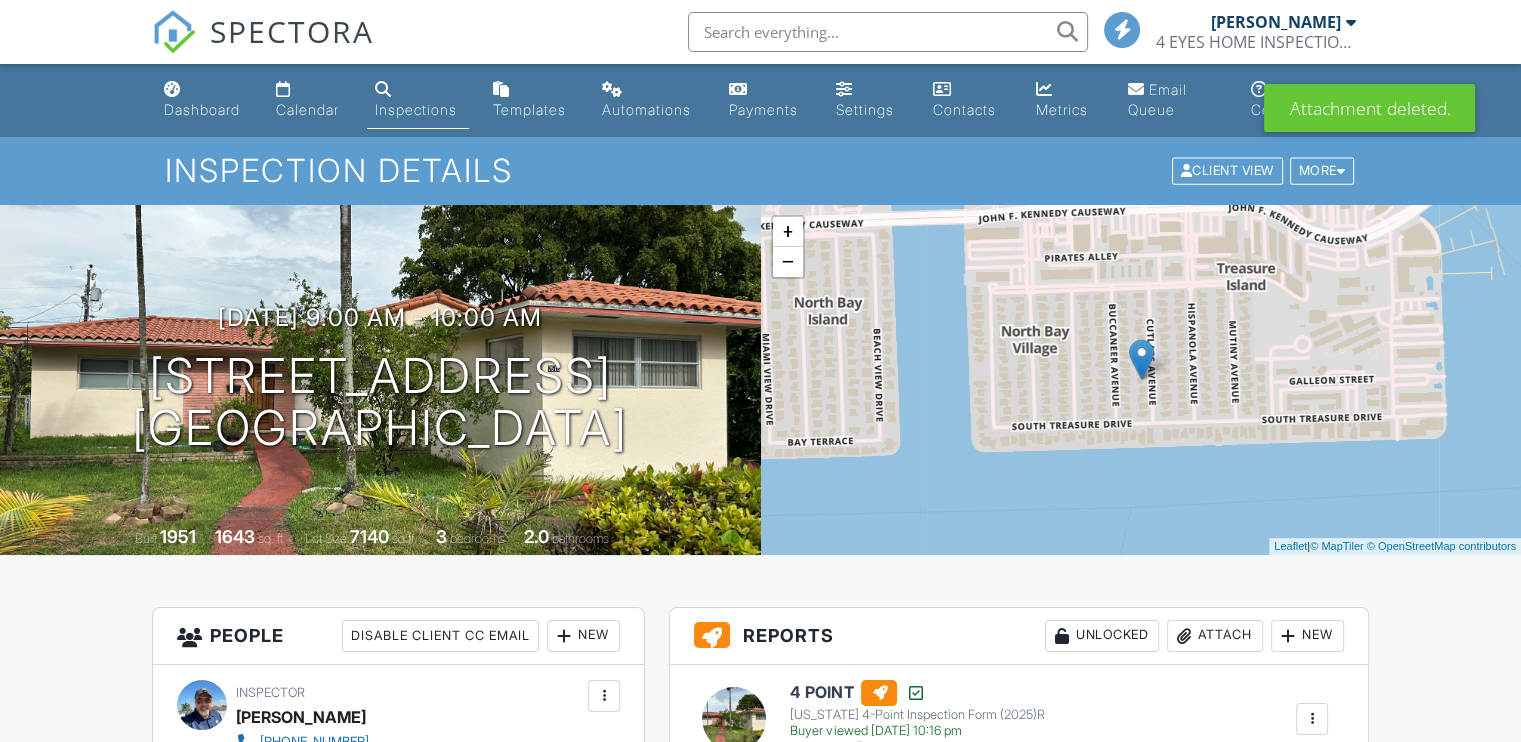 scroll, scrollTop: 100, scrollLeft: 0, axis: vertical 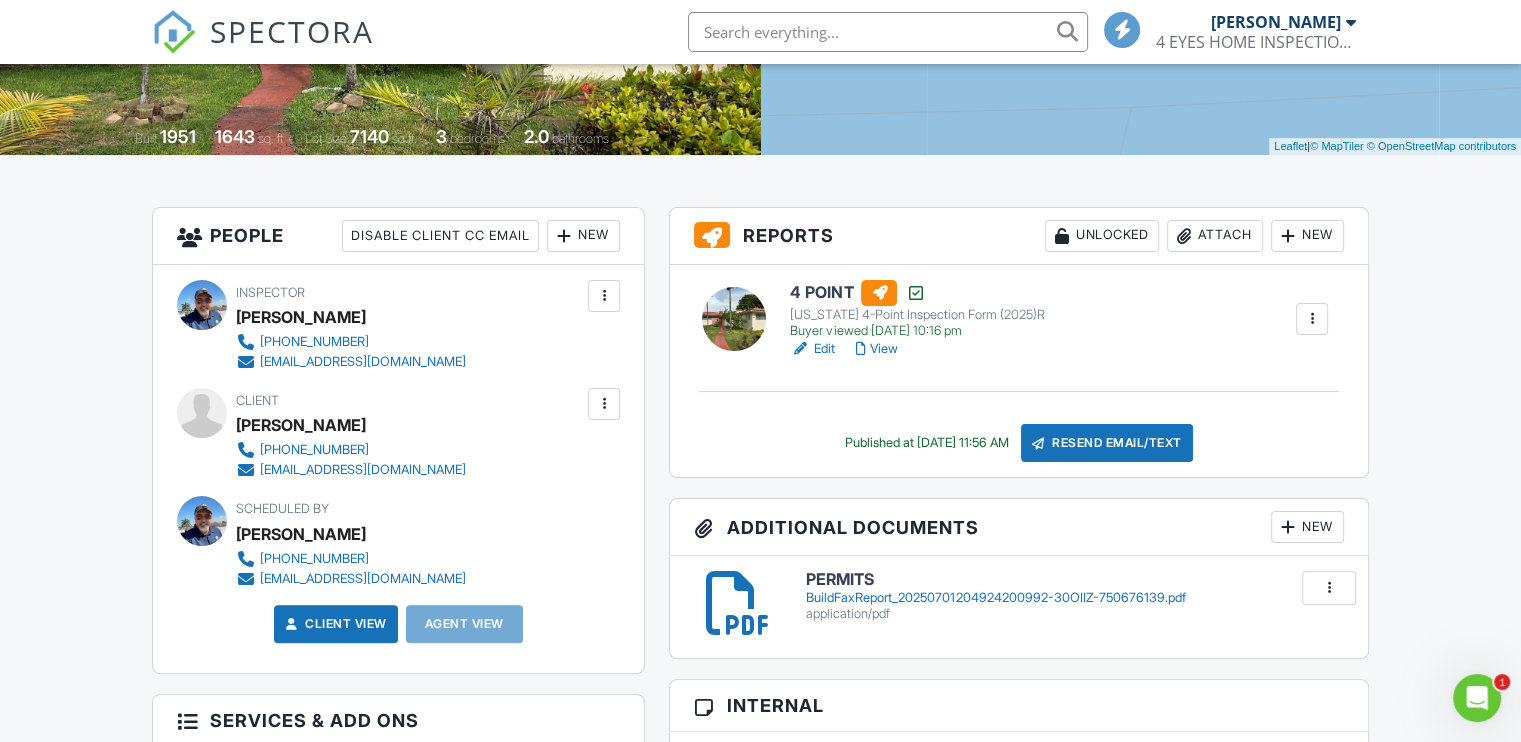 click on "Attach" at bounding box center [1215, 236] 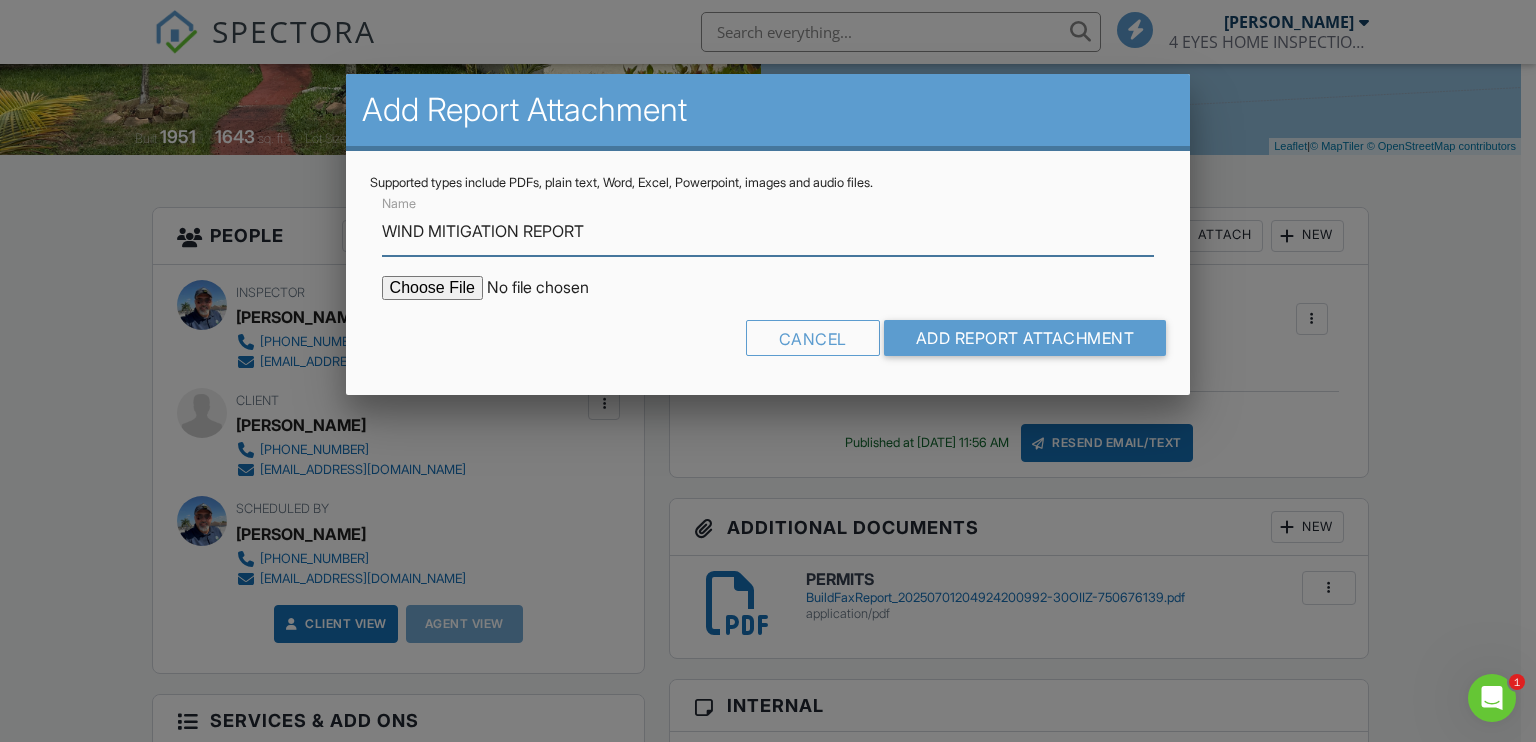 type on "WIND MITIGATION REPORT" 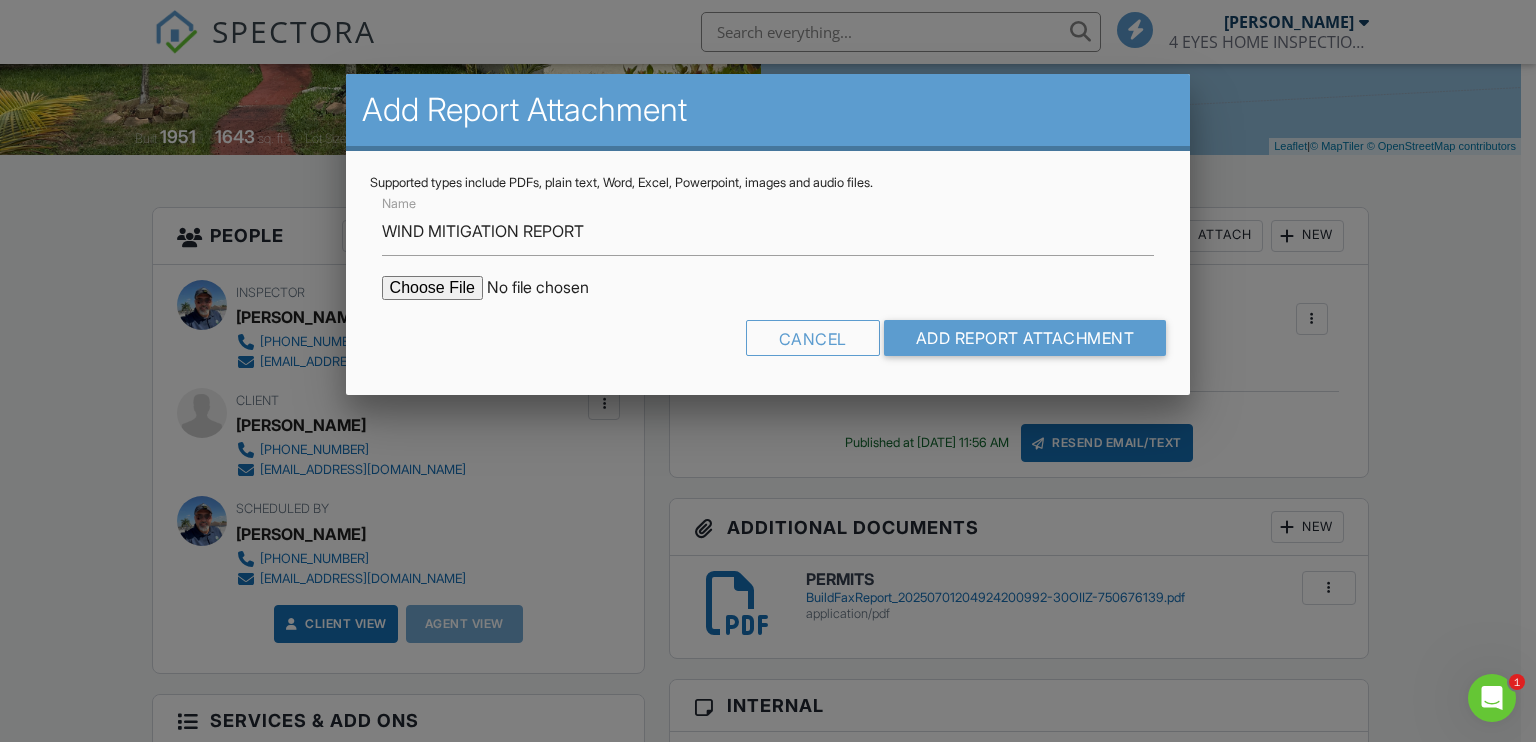click at bounding box center [552, 288] 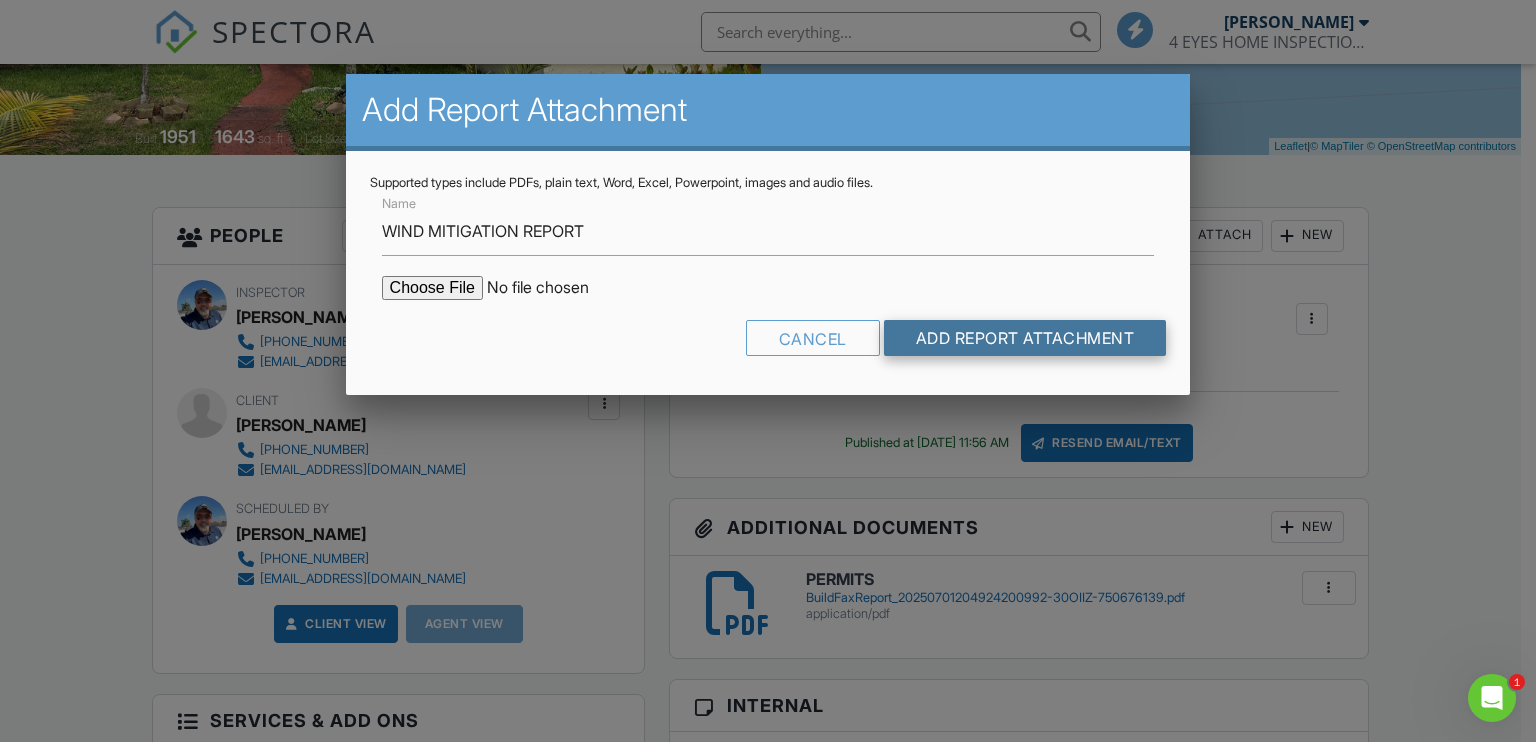 click on "Add Report Attachment" at bounding box center [1025, 338] 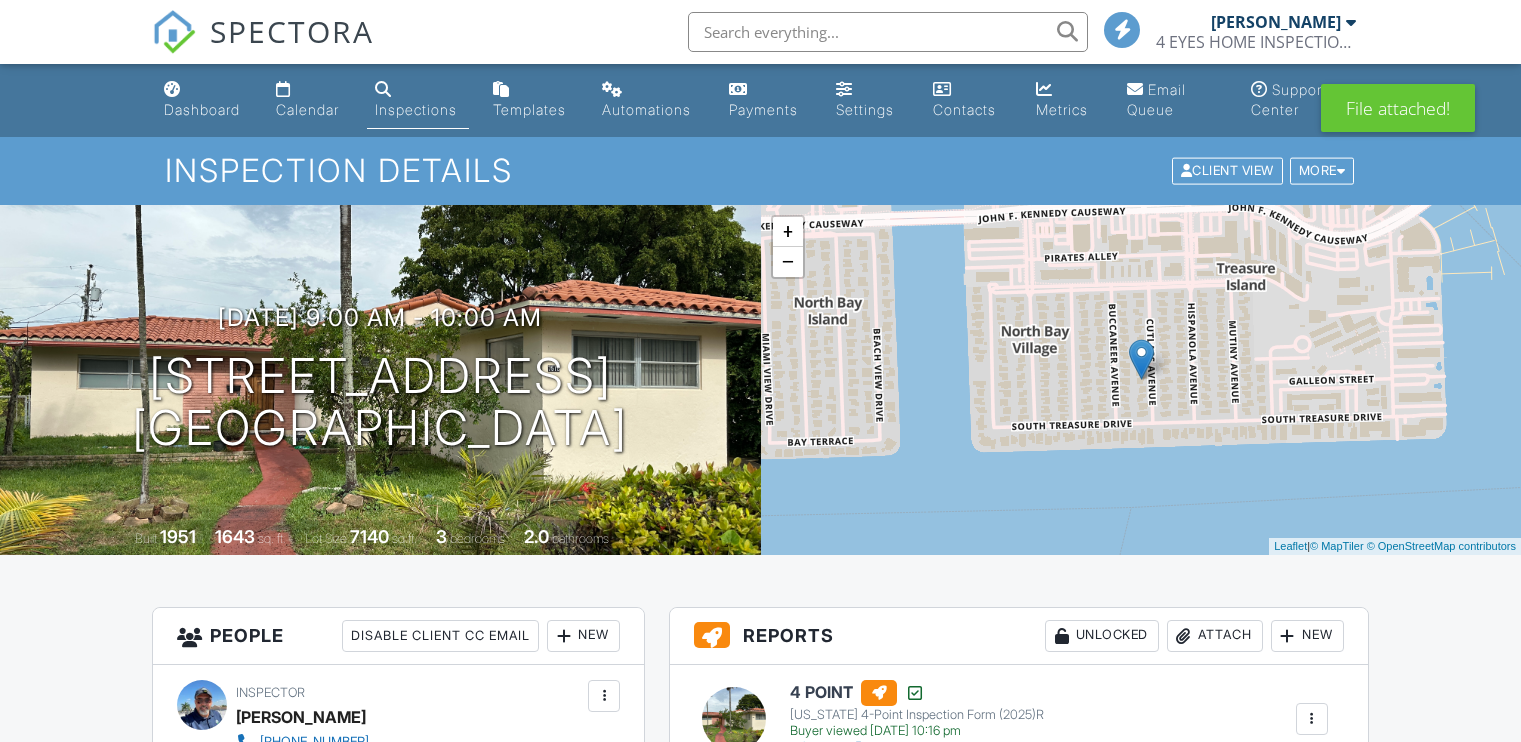 scroll, scrollTop: 300, scrollLeft: 0, axis: vertical 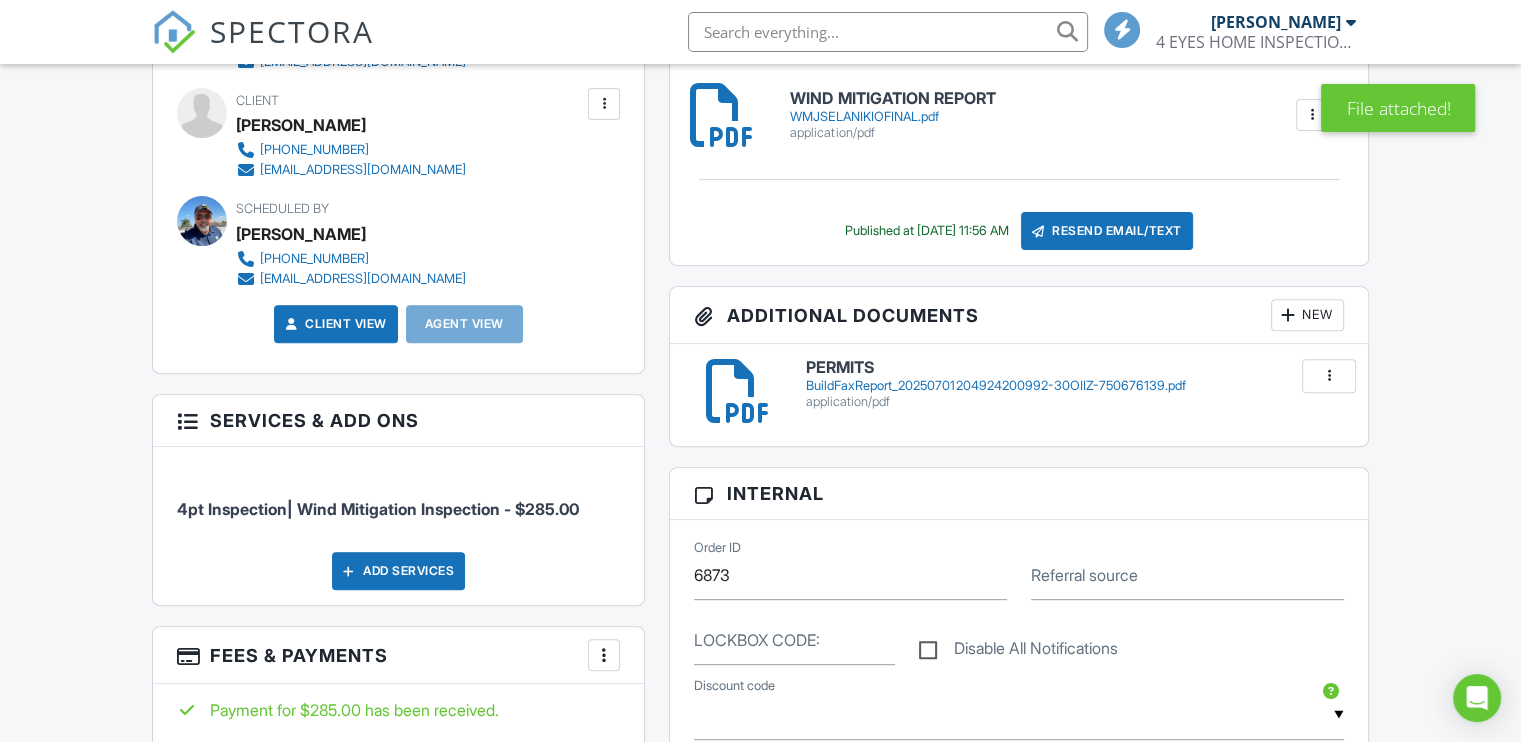 click on "BuildFaxReport_20250701204924200992-30OIIZ-750676139.pdf" at bounding box center (1074, 386) 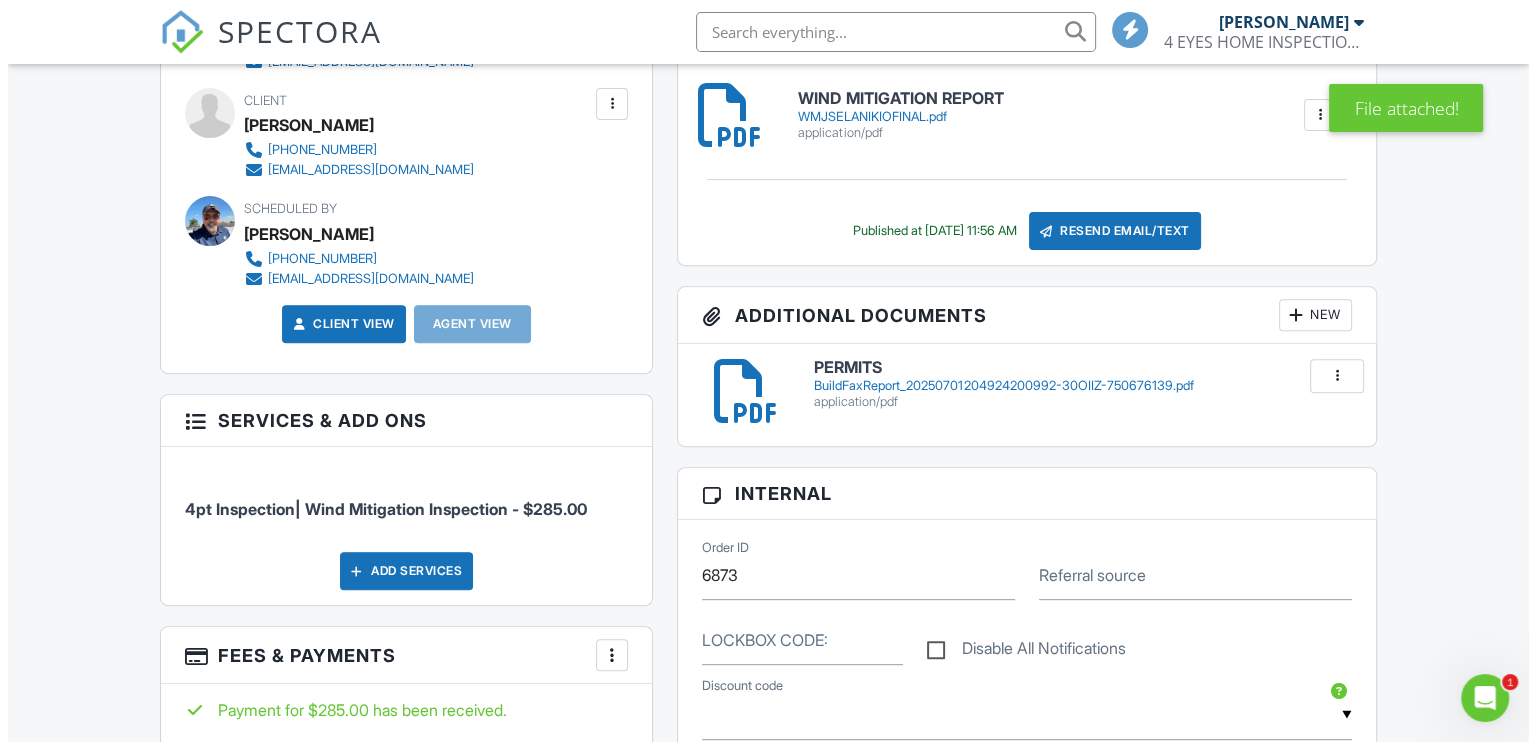 scroll, scrollTop: 0, scrollLeft: 0, axis: both 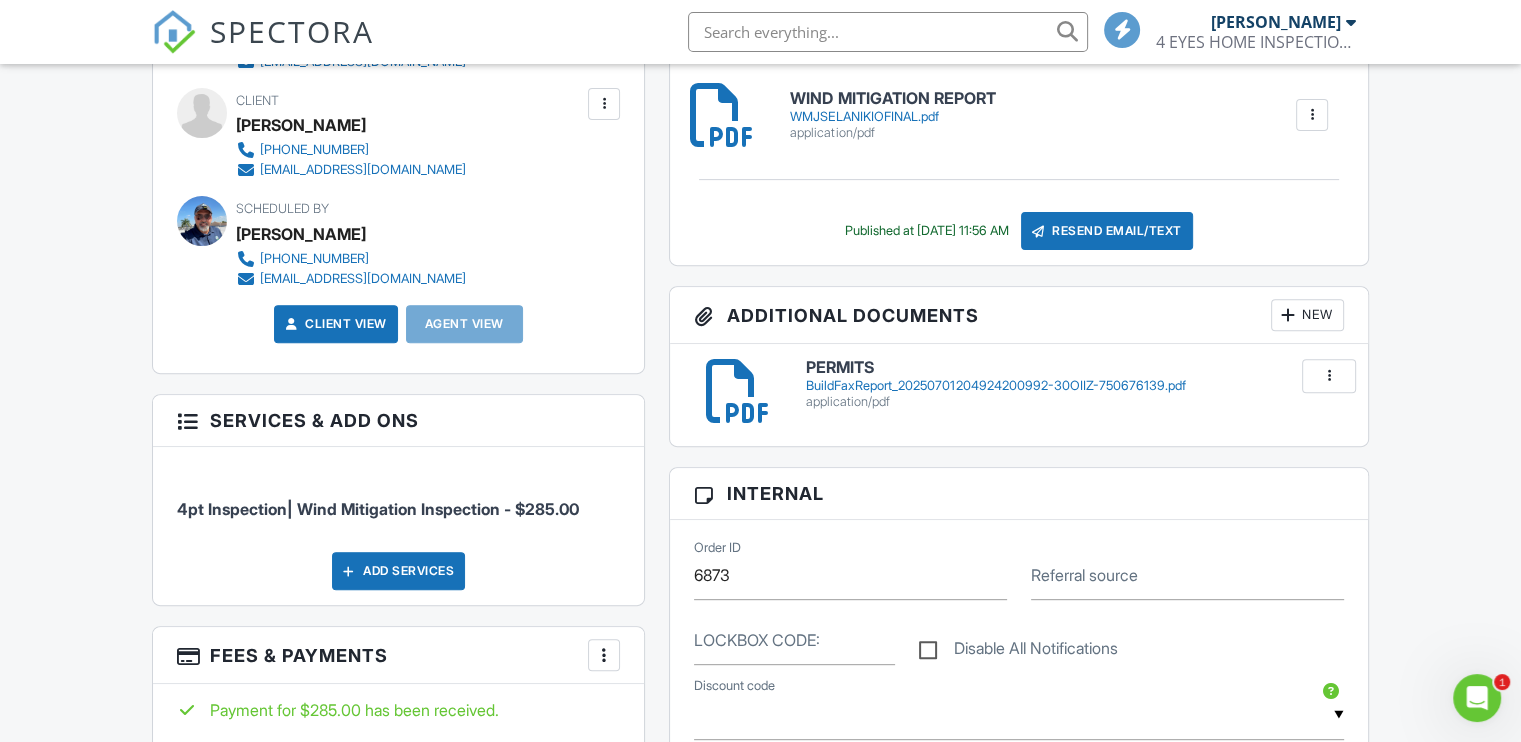 click at bounding box center (1288, 315) 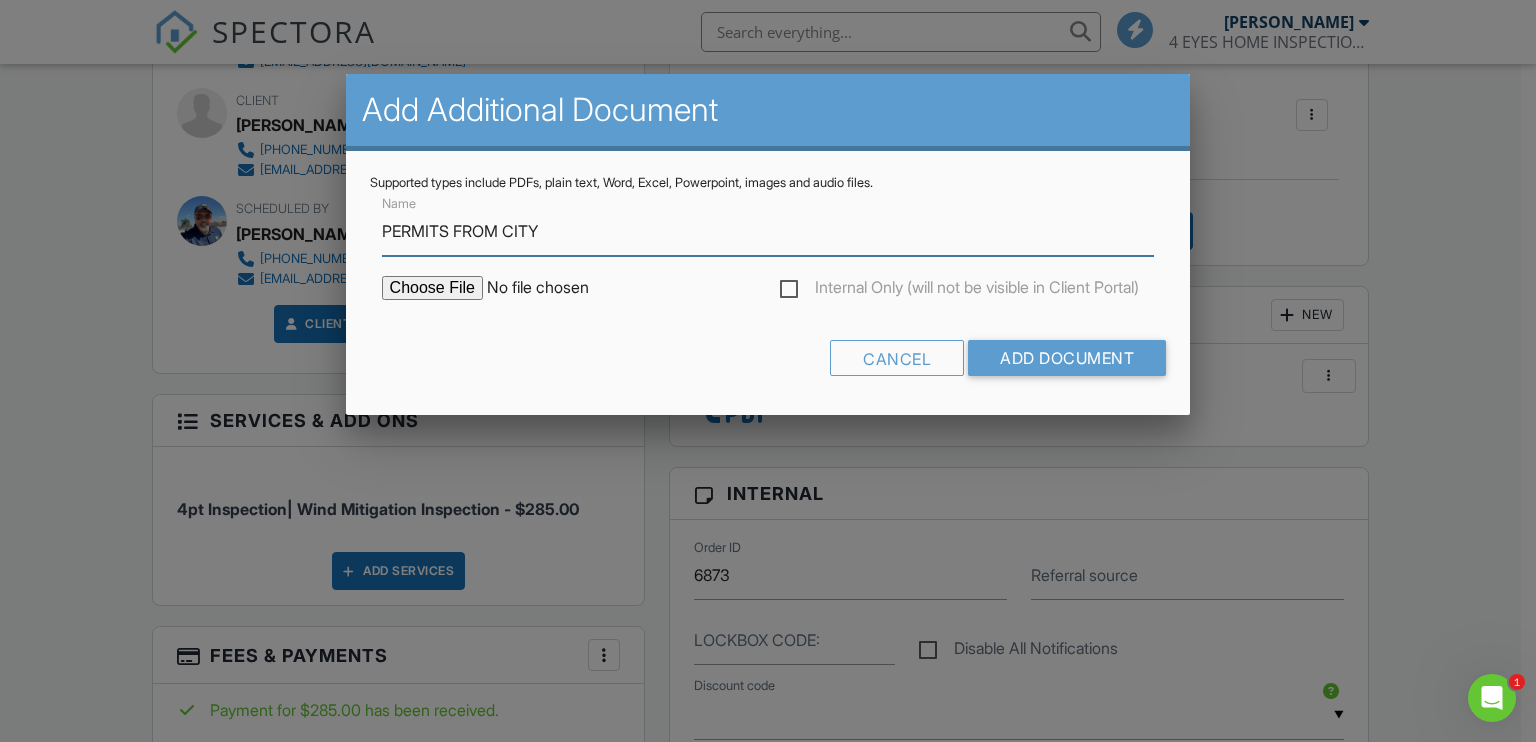 type on "PERMITS FROM CITY" 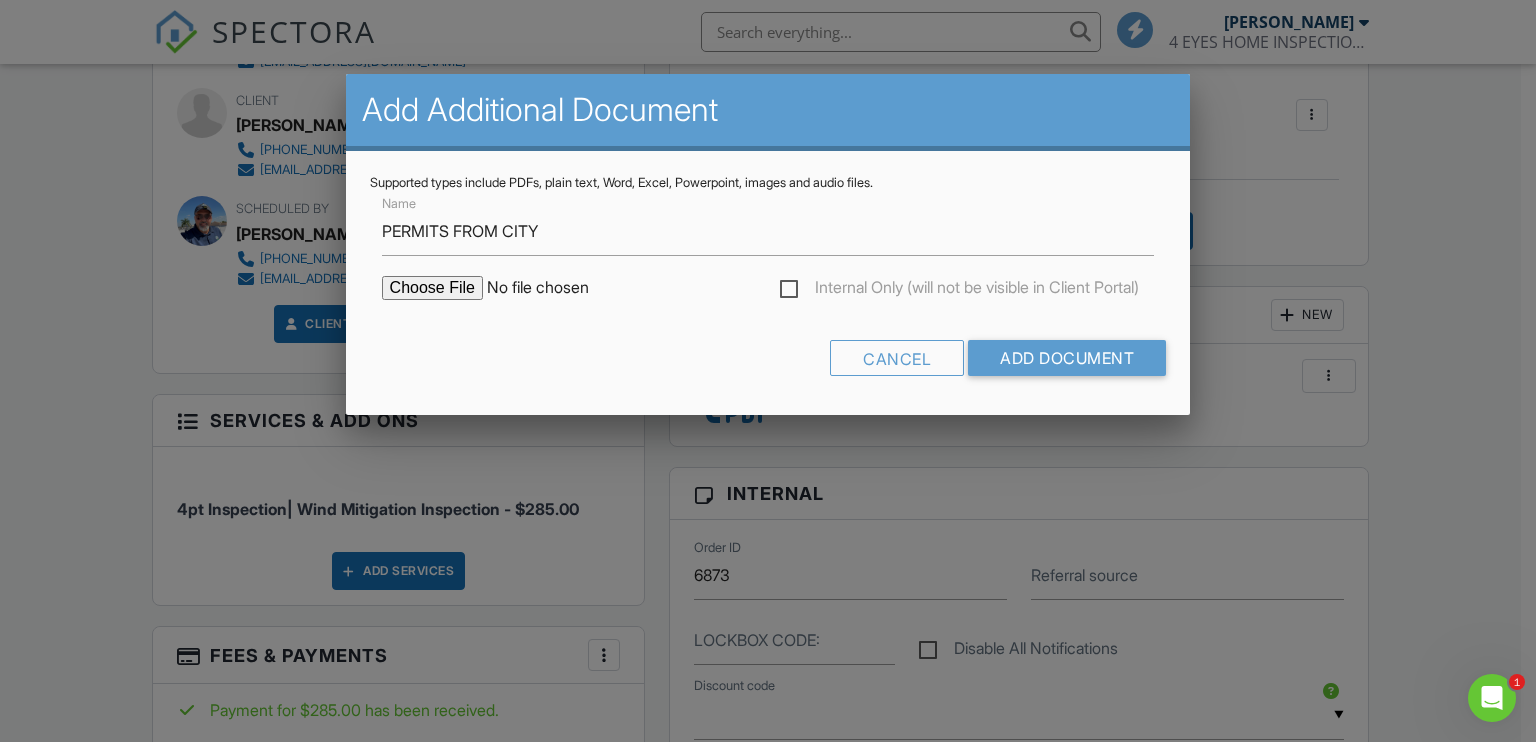 click at bounding box center [552, 288] 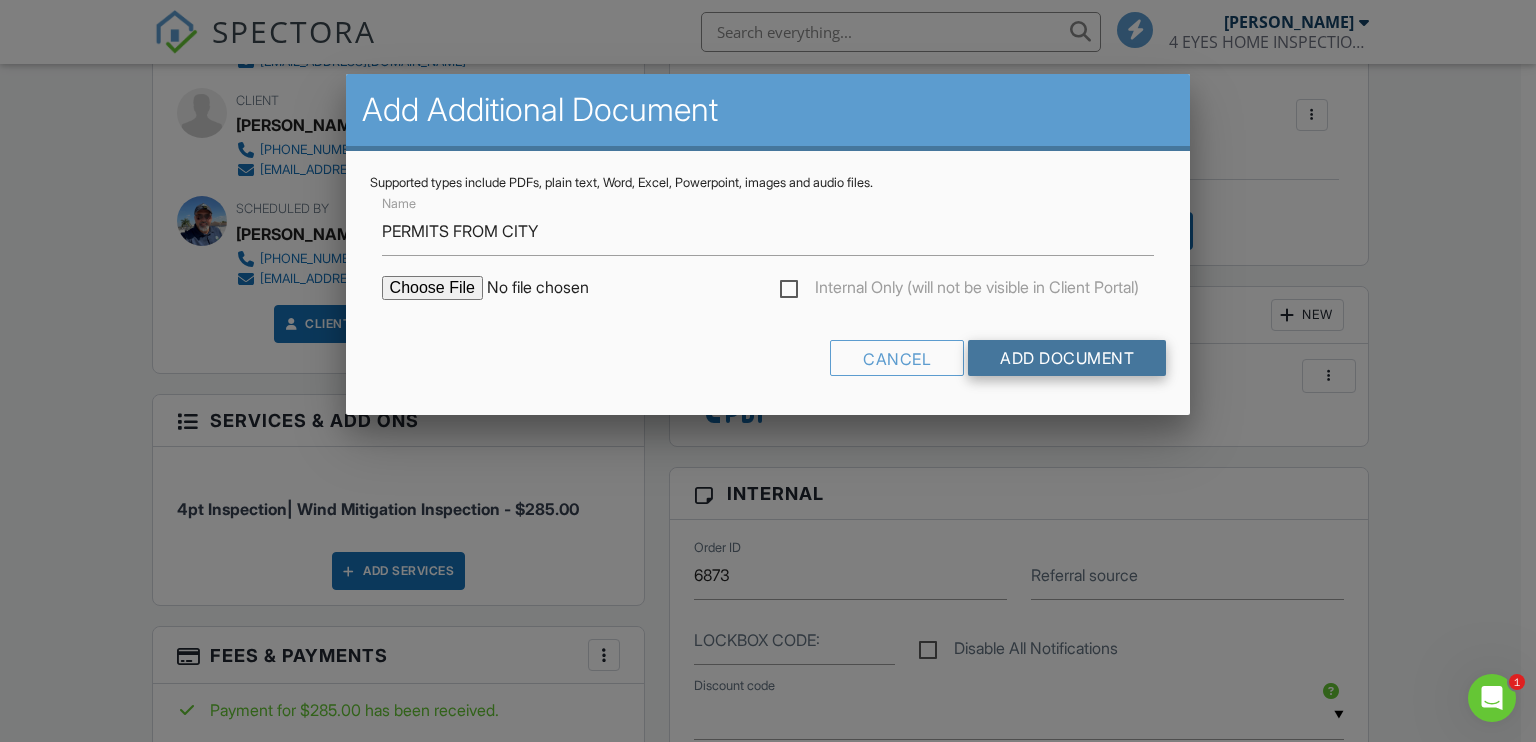 click on "Add Document" at bounding box center (1067, 358) 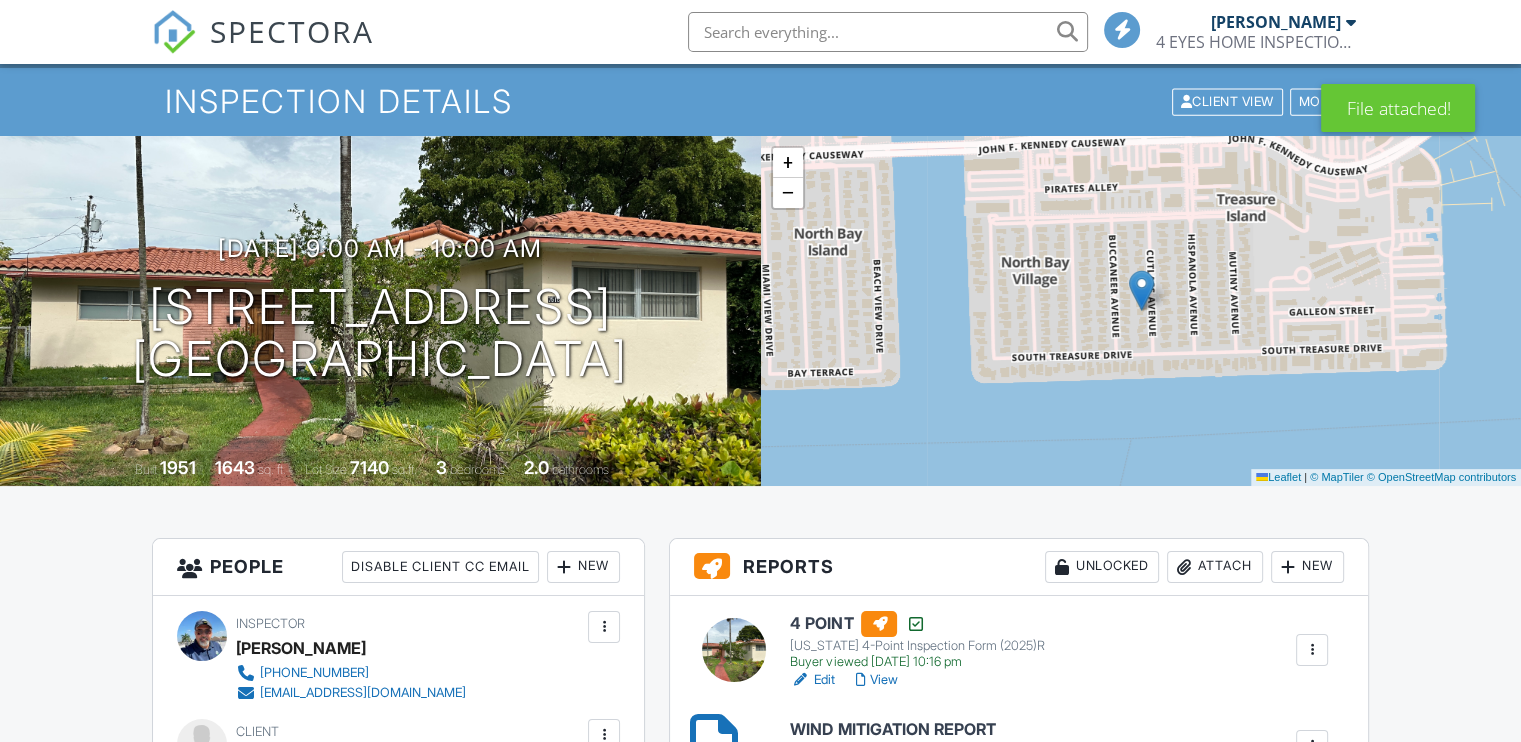 scroll, scrollTop: 300, scrollLeft: 0, axis: vertical 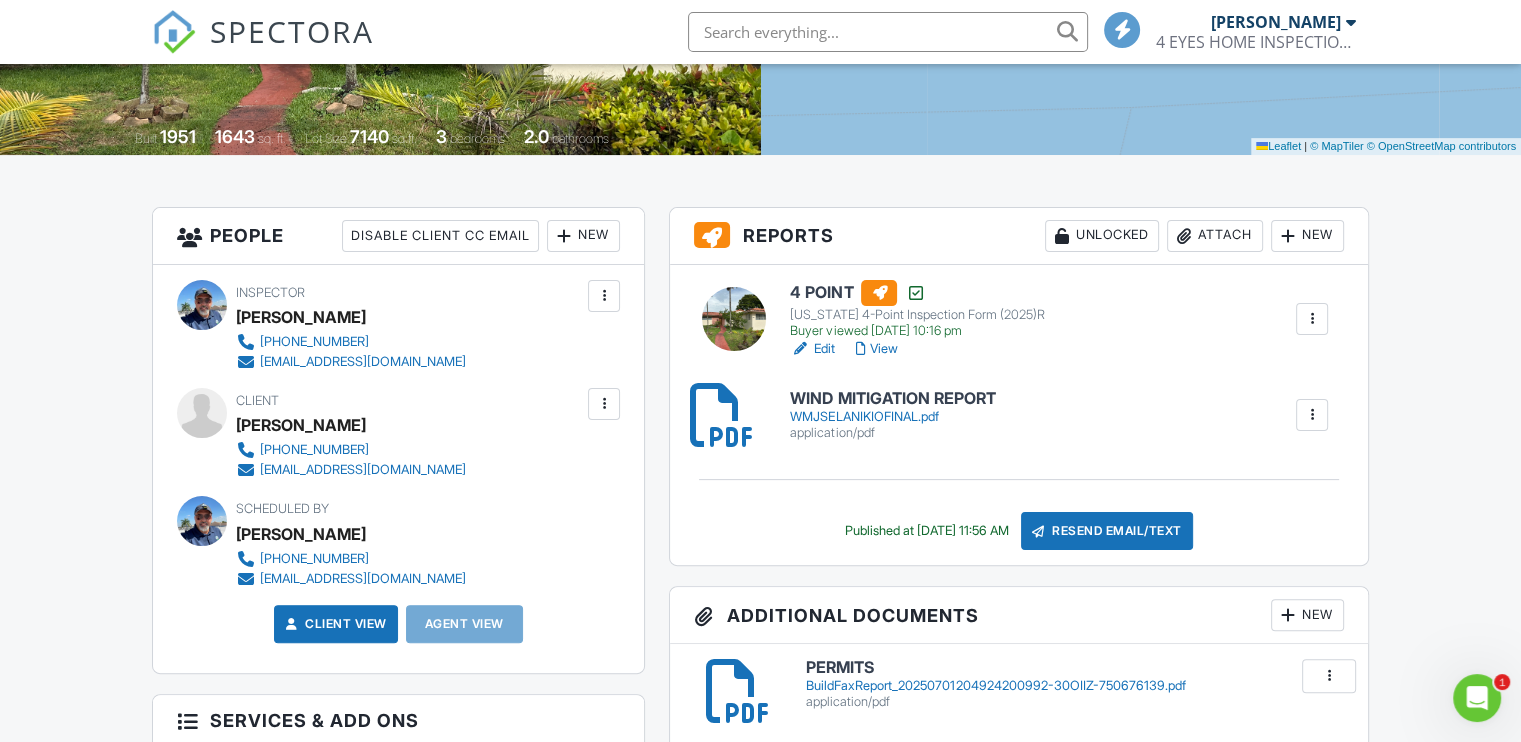 click on "View" at bounding box center (876, 349) 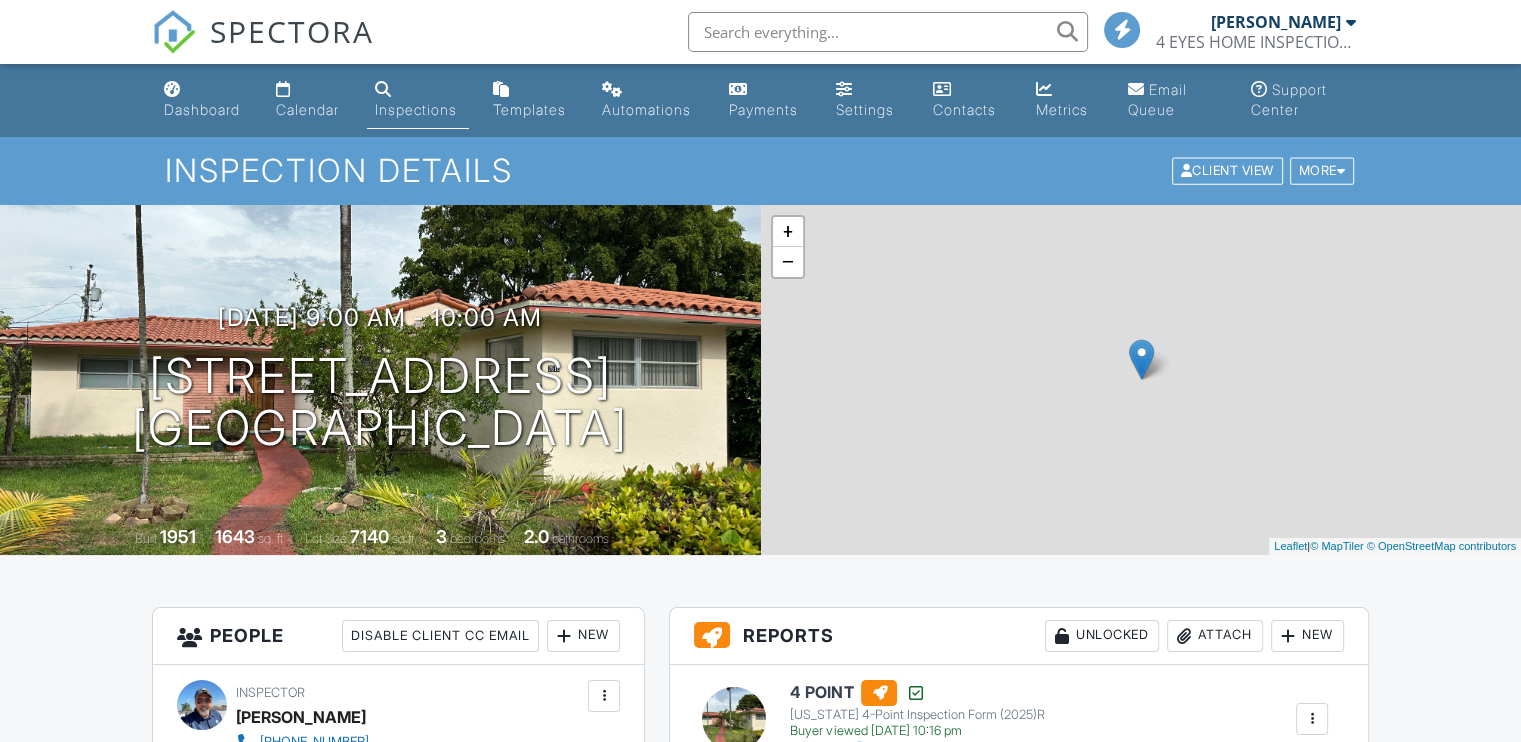 scroll, scrollTop: 78, scrollLeft: 0, axis: vertical 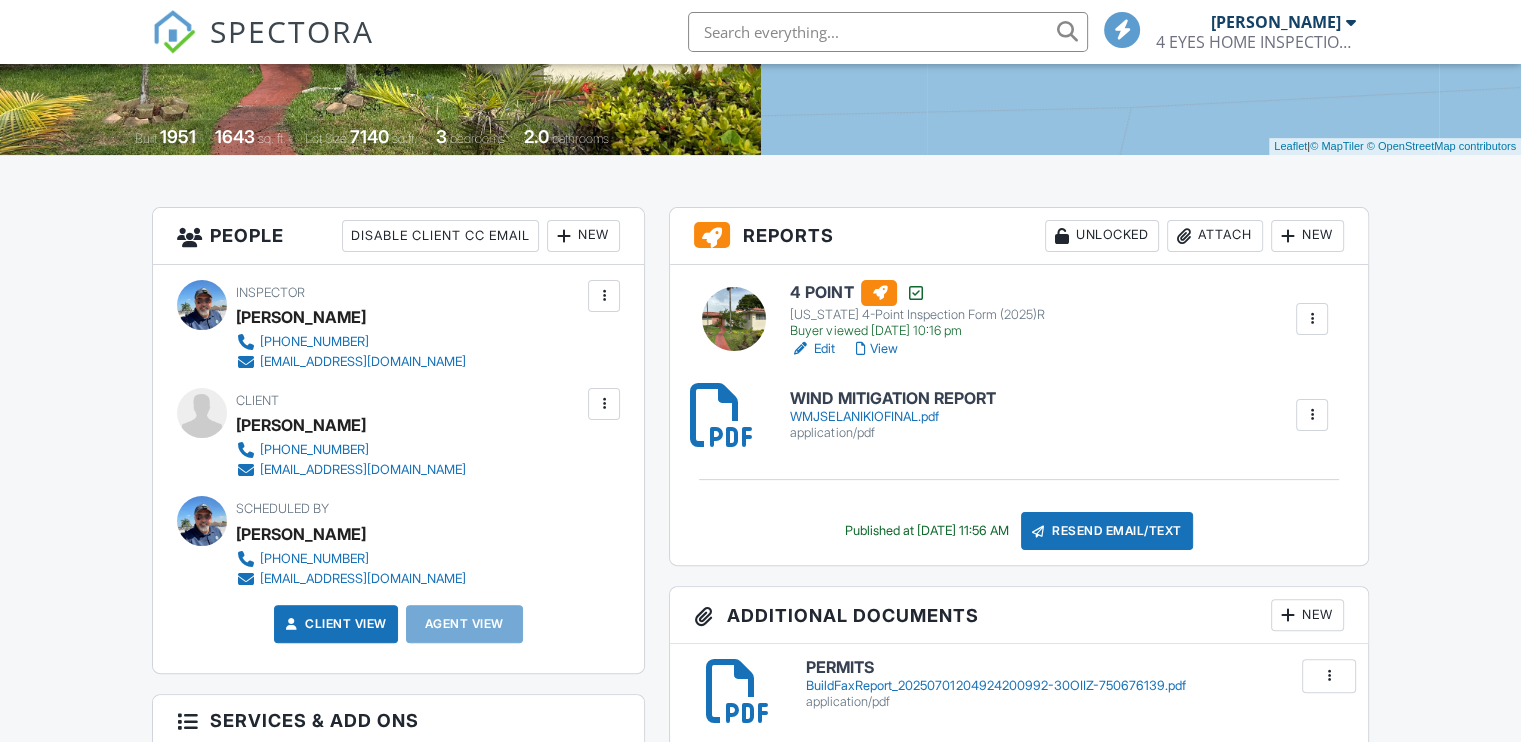 click on "WIND MITIGATION REPORT" at bounding box center (892, 399) 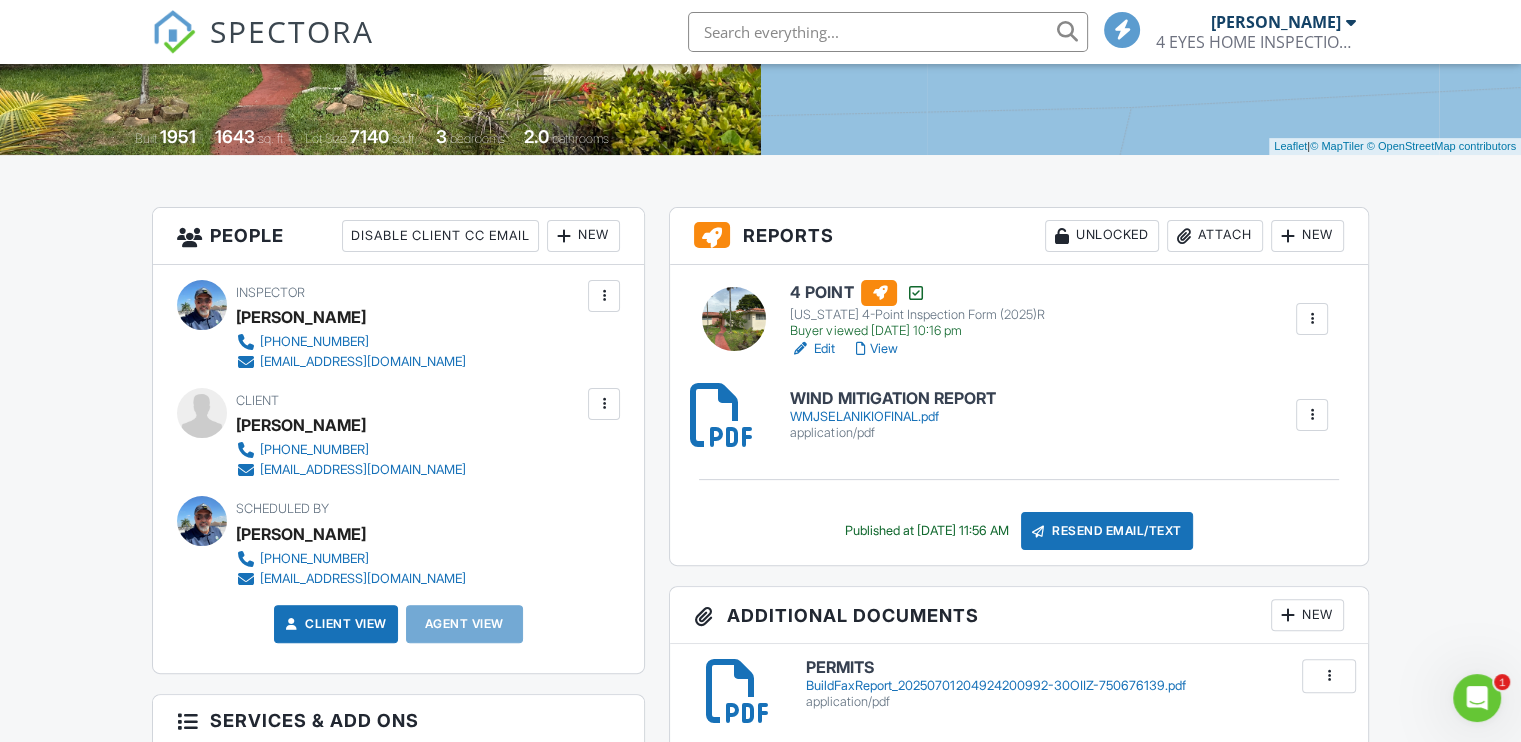 scroll, scrollTop: 0, scrollLeft: 0, axis: both 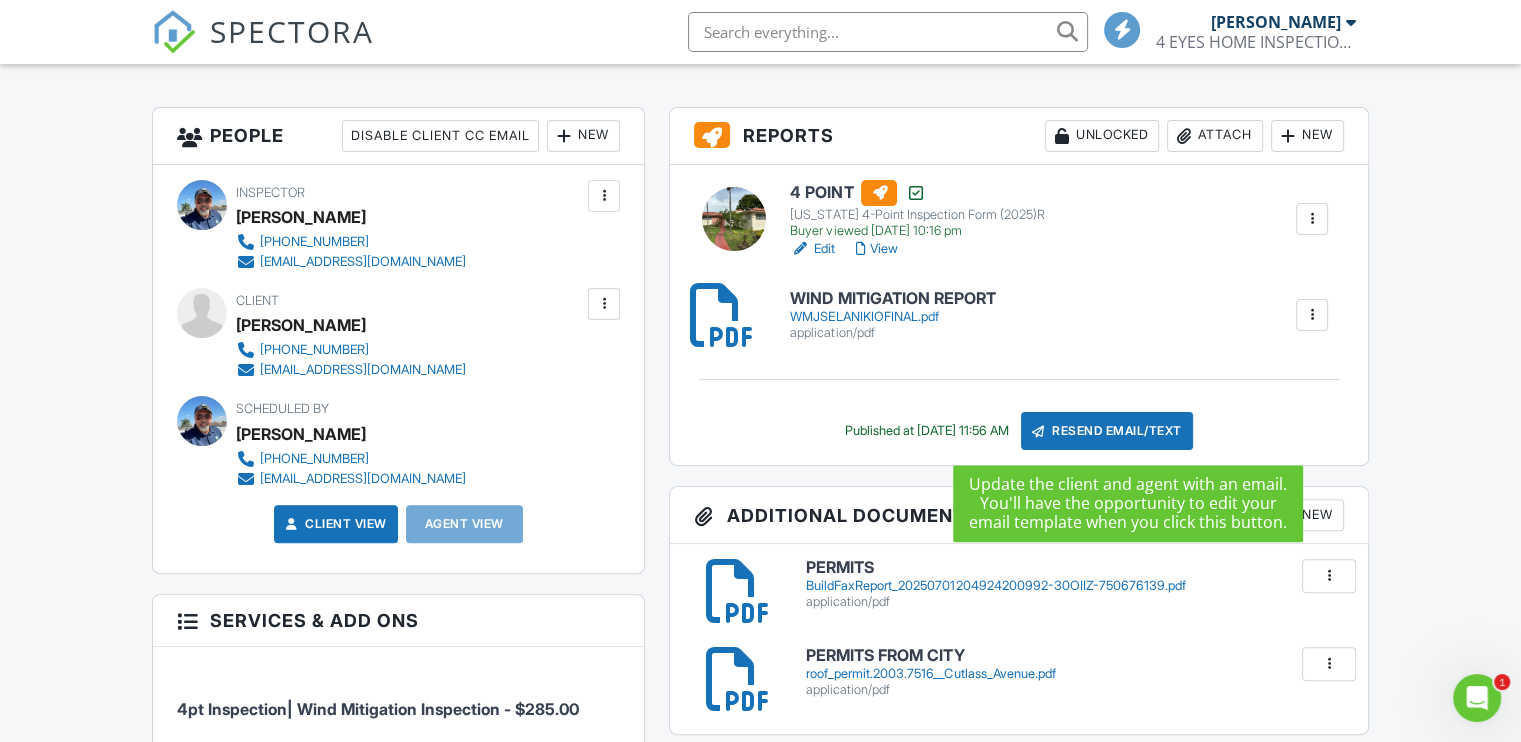 click on "Resend Email/Text" at bounding box center [1107, 431] 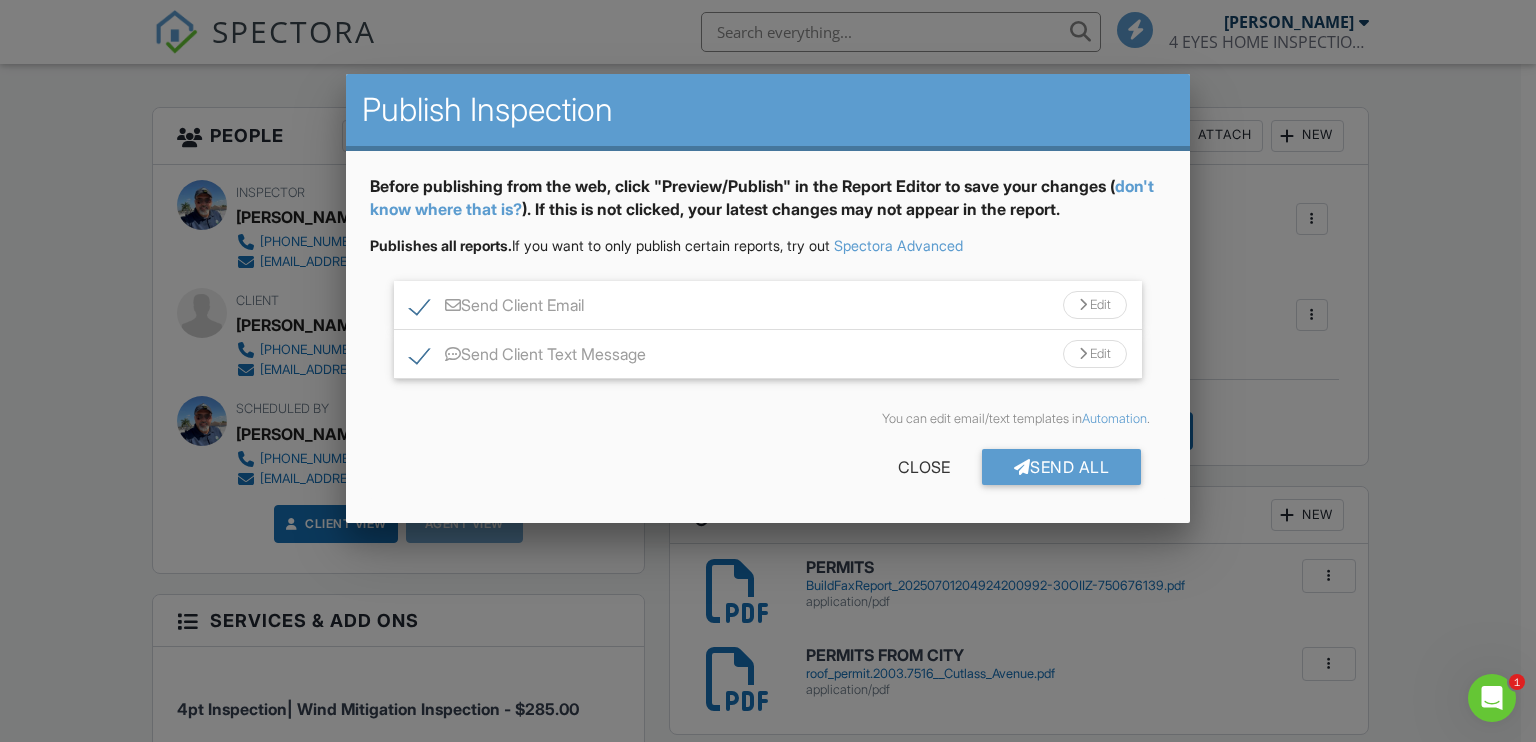 click on "Send Client Text Message" at bounding box center [528, 357] 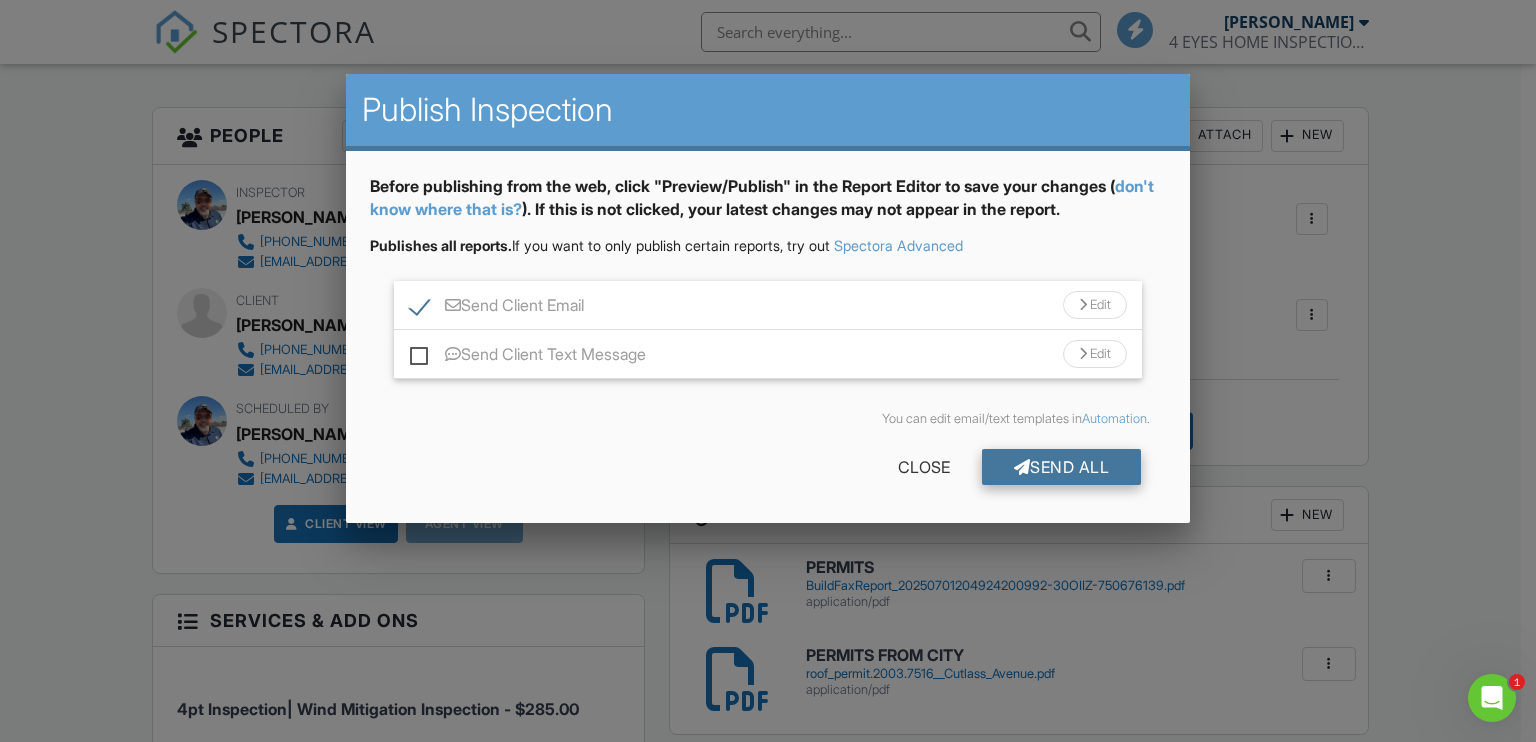 click on "Send All" at bounding box center (1062, 467) 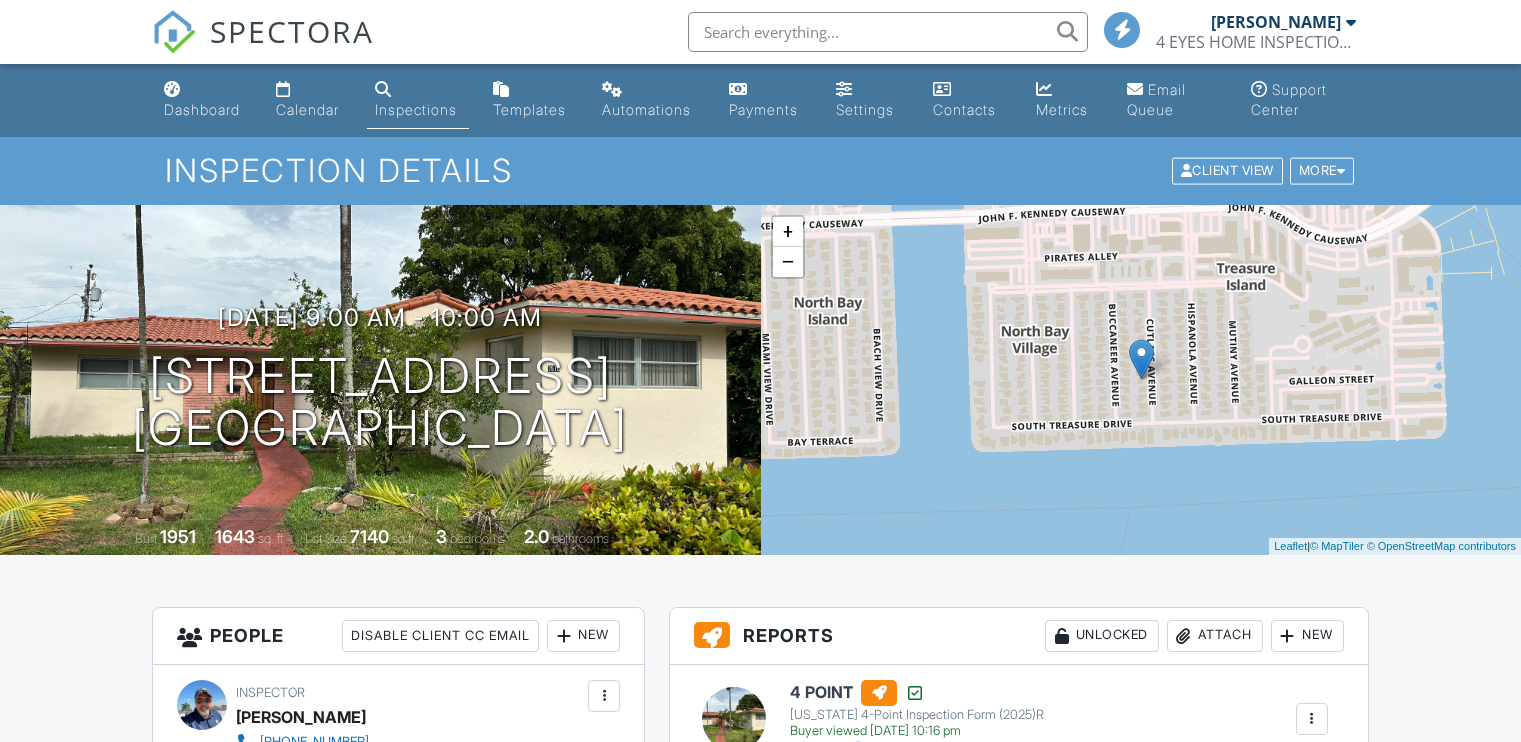 scroll, scrollTop: 500, scrollLeft: 0, axis: vertical 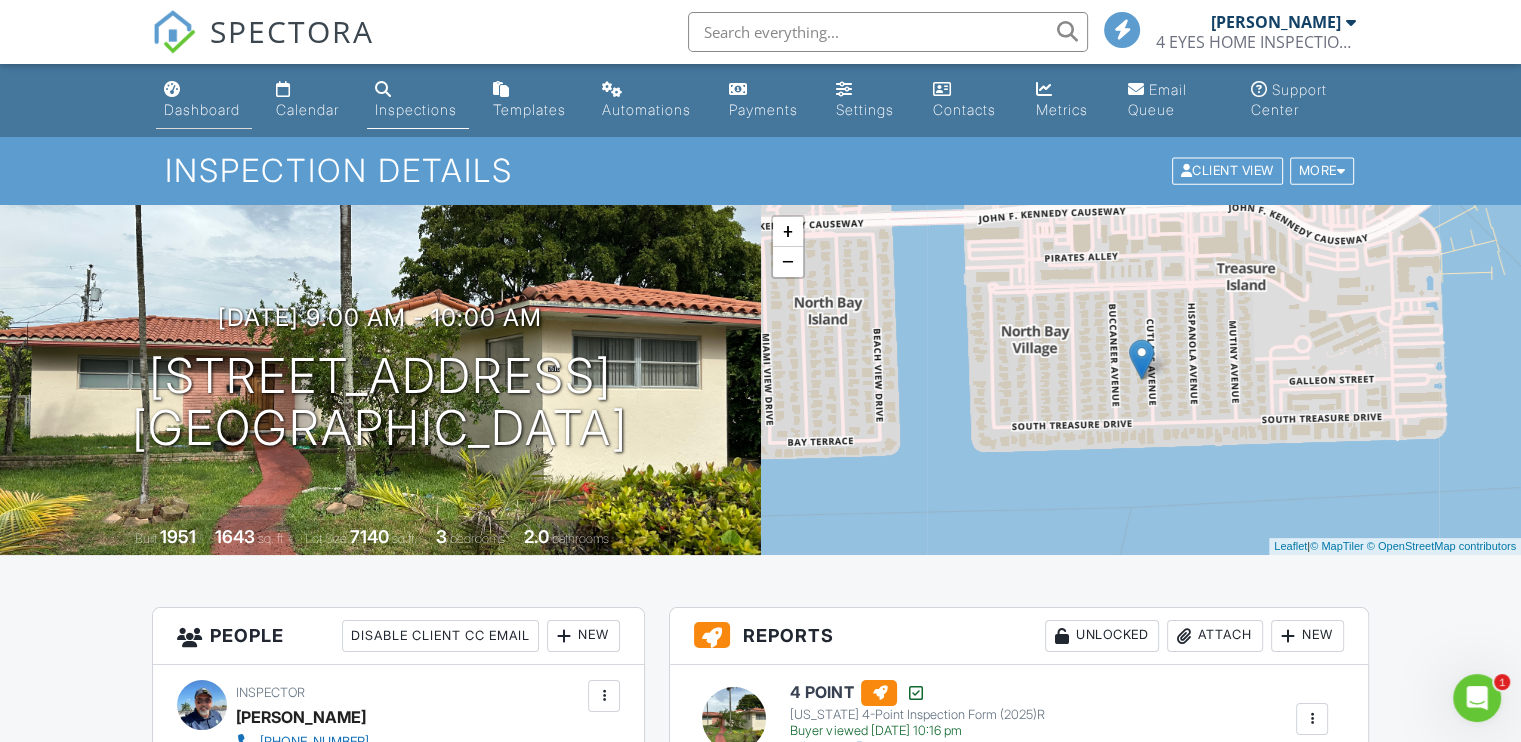 click on "Dashboard" at bounding box center [202, 109] 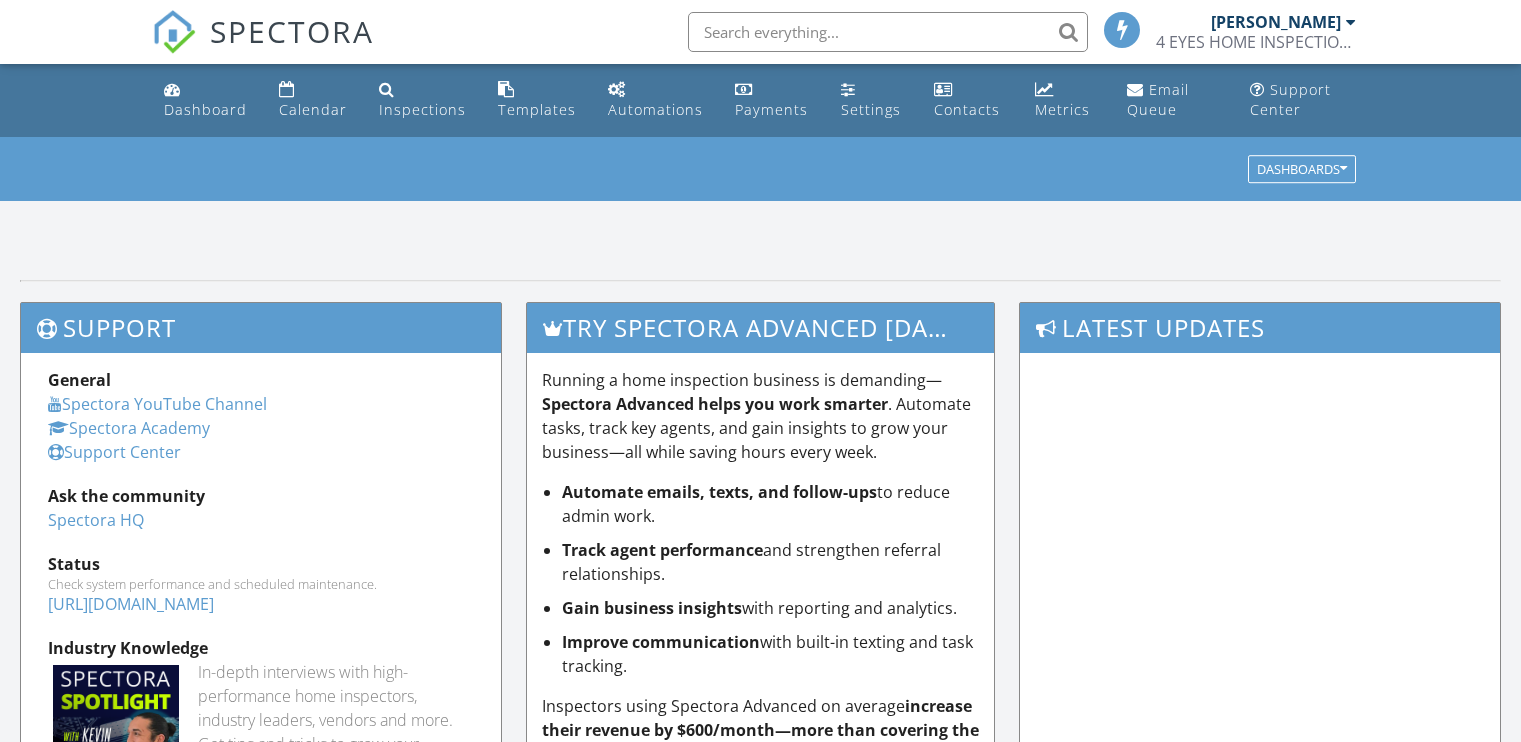 scroll, scrollTop: 0, scrollLeft: 0, axis: both 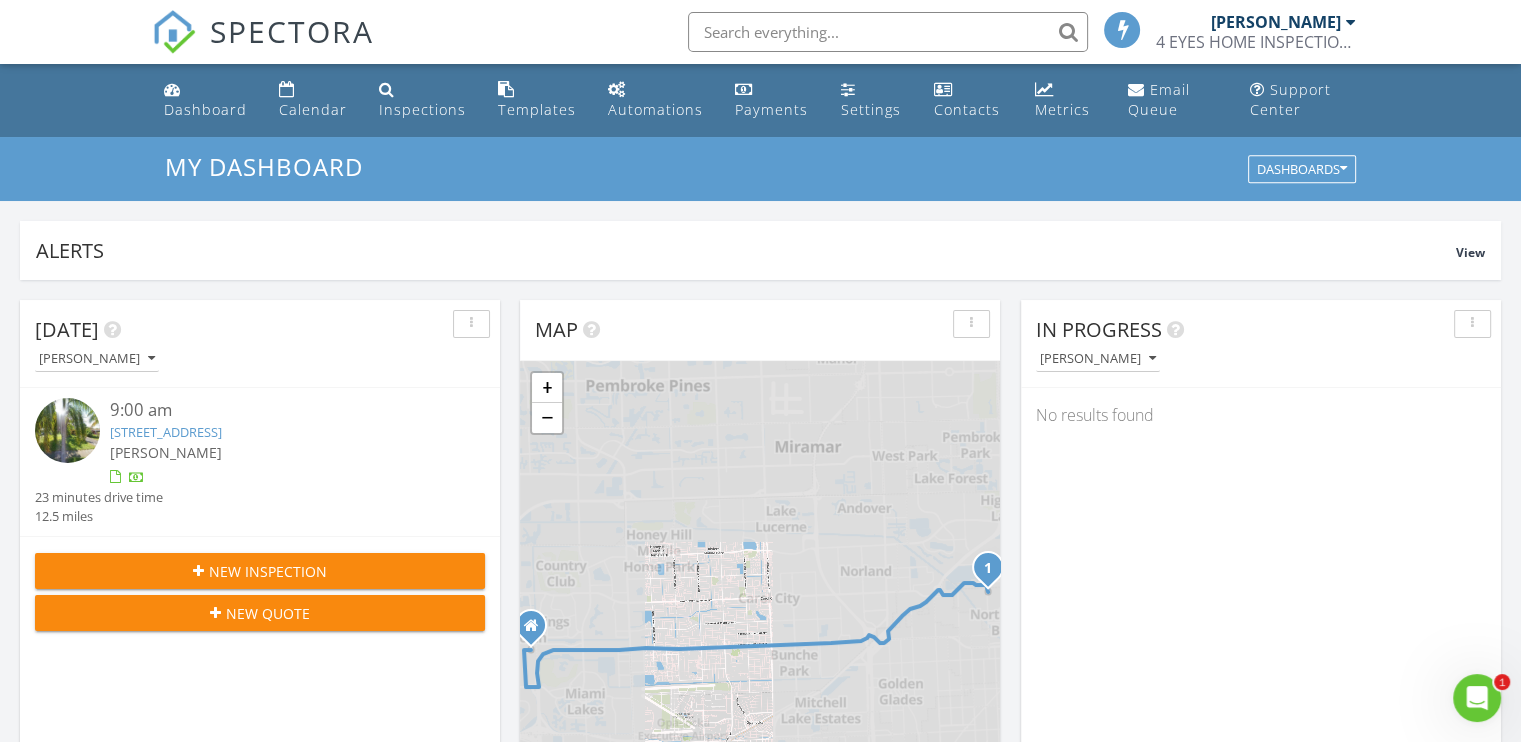 click on "9:00 am" at bounding box center [279, 410] 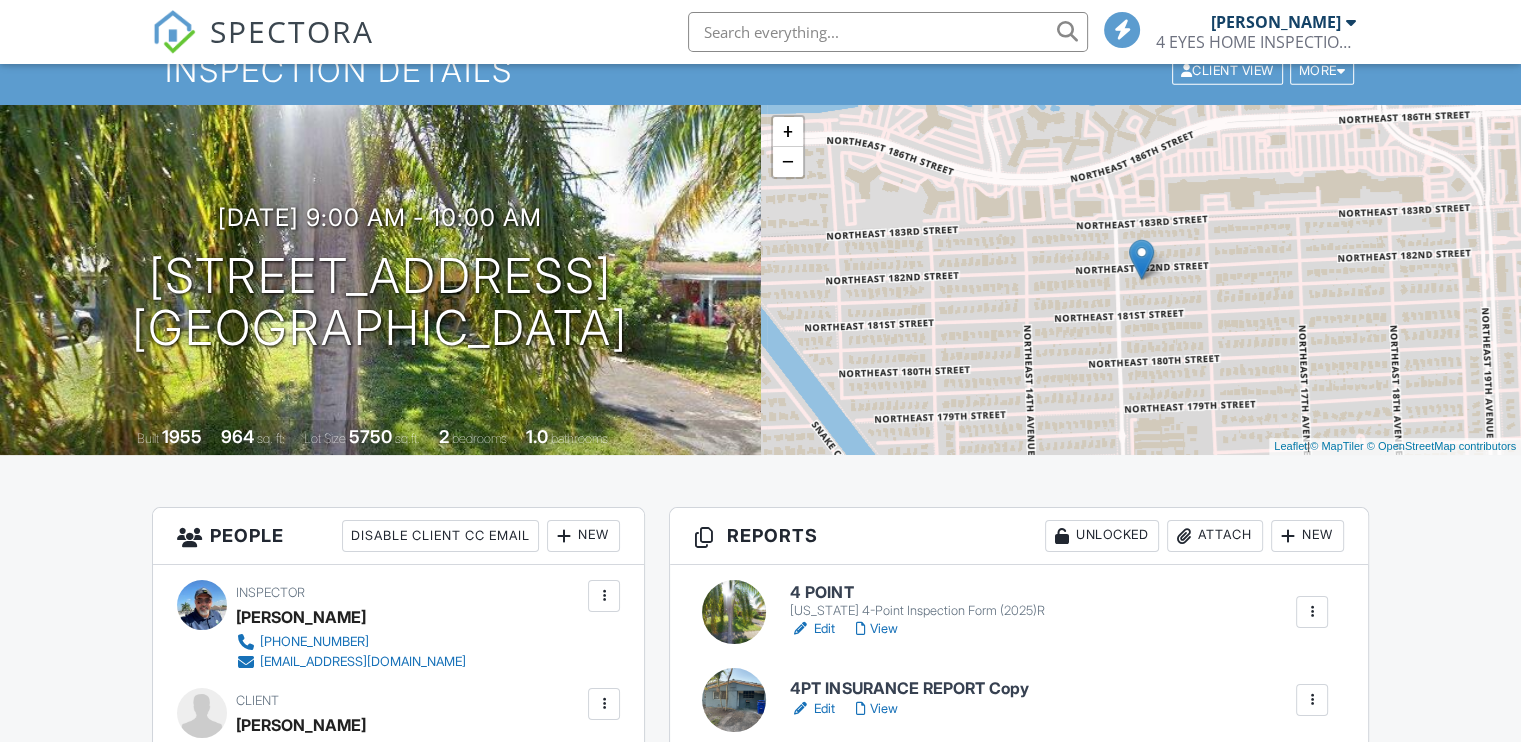 scroll, scrollTop: 200, scrollLeft: 0, axis: vertical 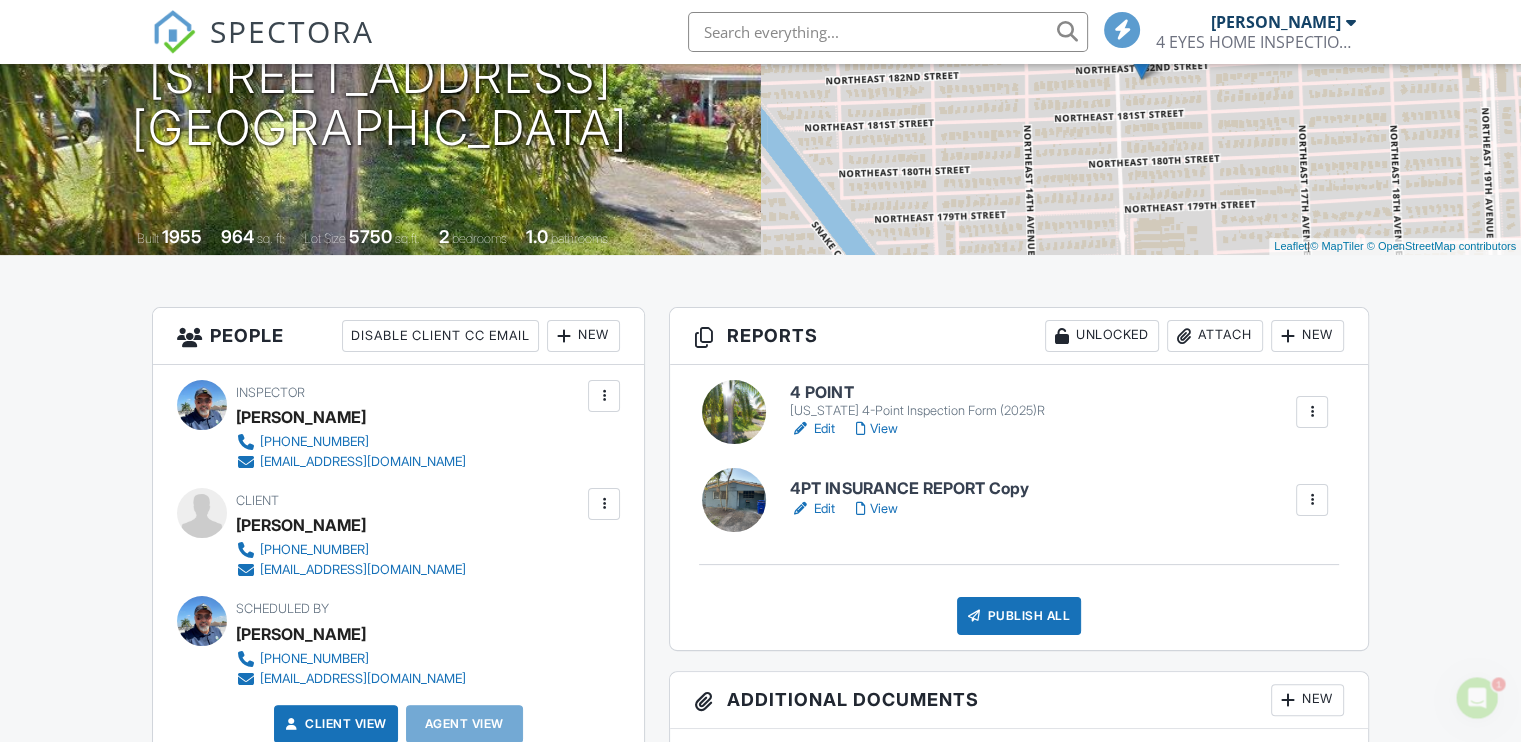 click on "Edit" at bounding box center (812, 509) 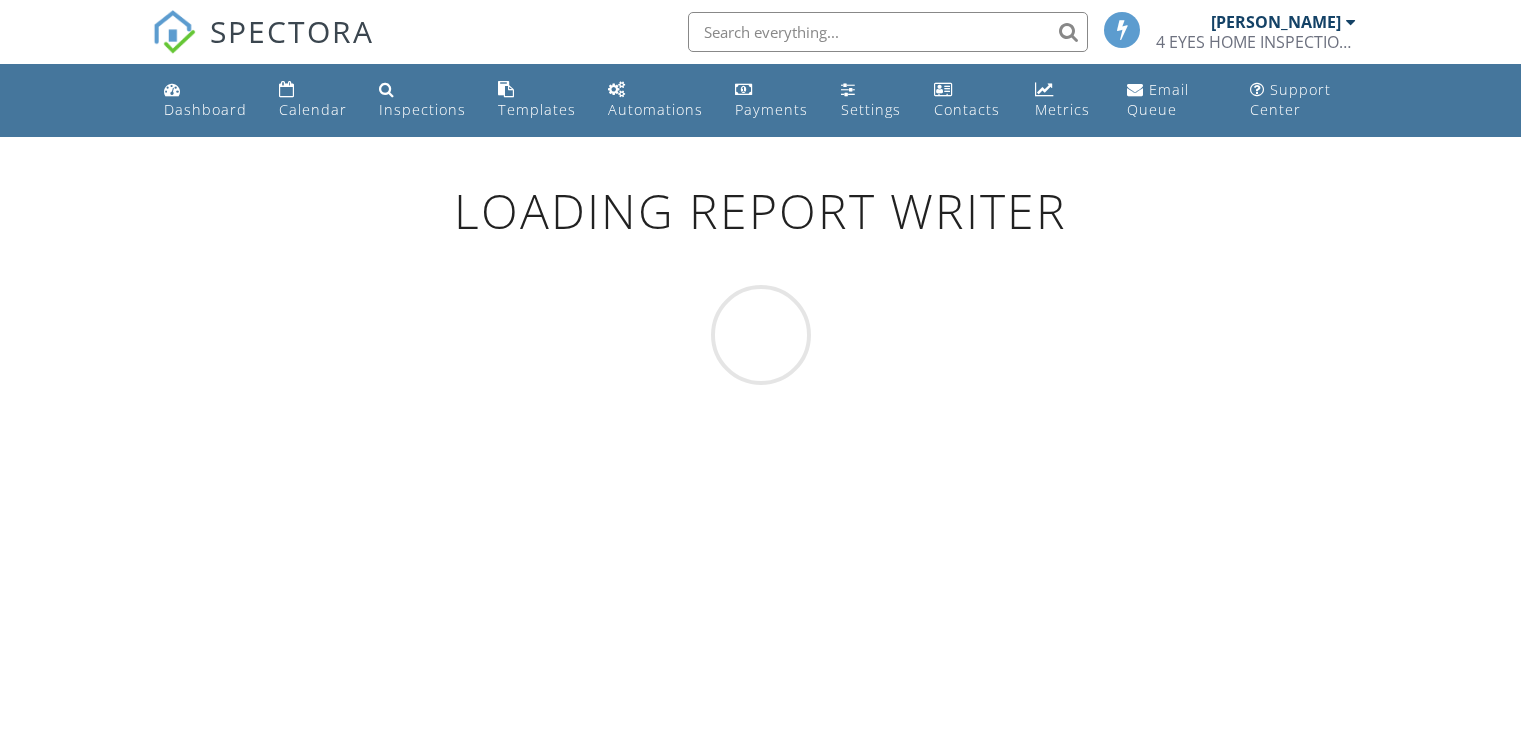 scroll, scrollTop: 0, scrollLeft: 0, axis: both 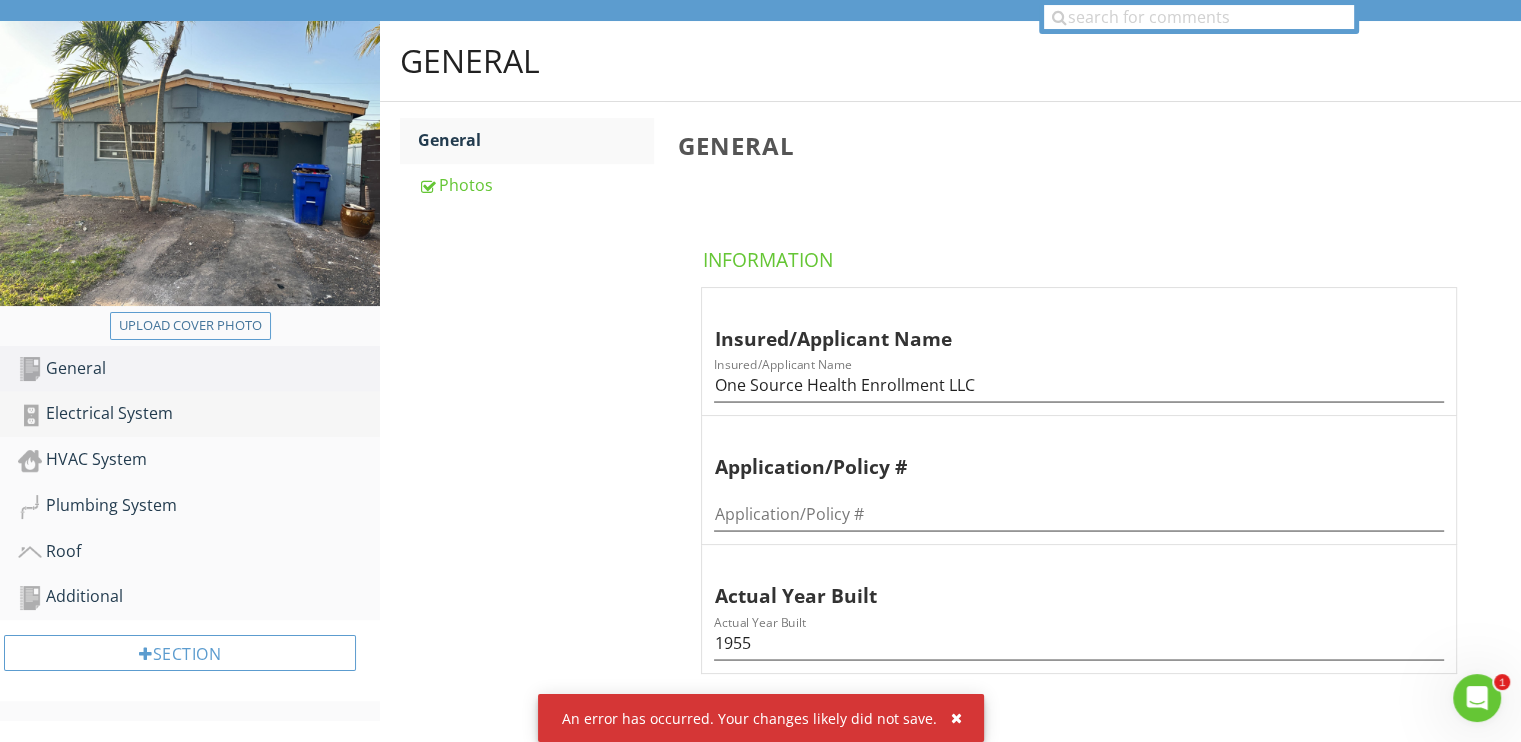 click on "Electrical System" at bounding box center [199, 414] 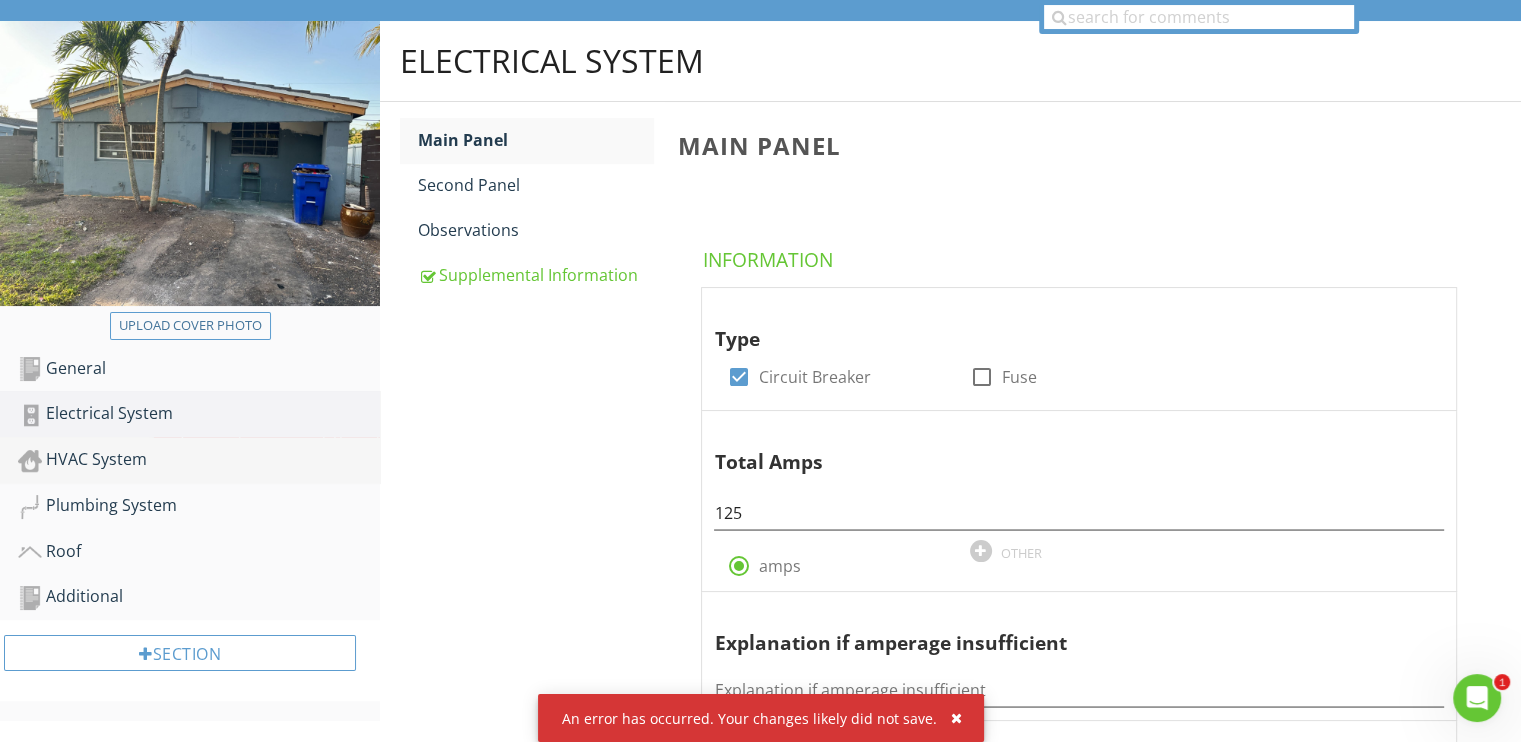 click on "HVAC System" at bounding box center (199, 460) 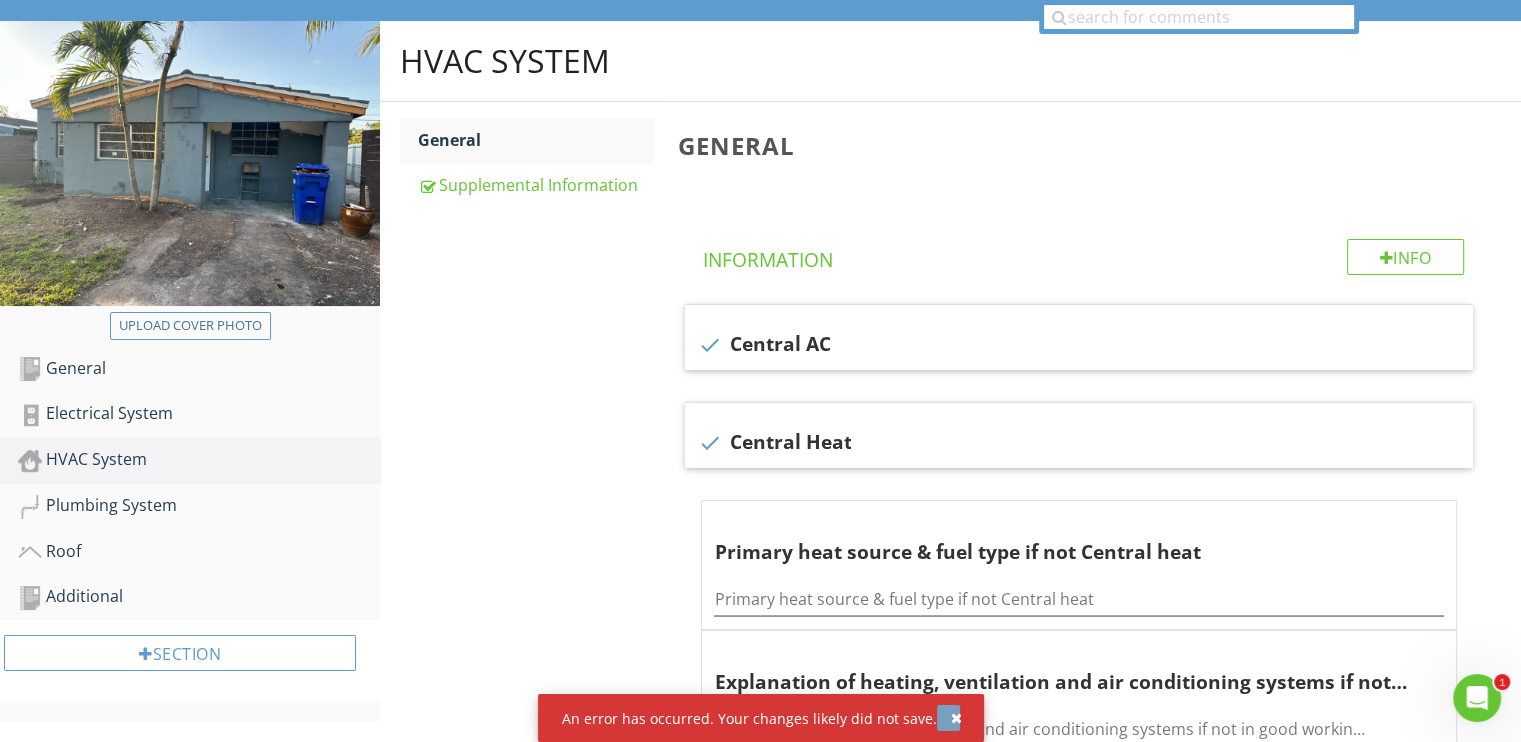 click at bounding box center [956, 718] 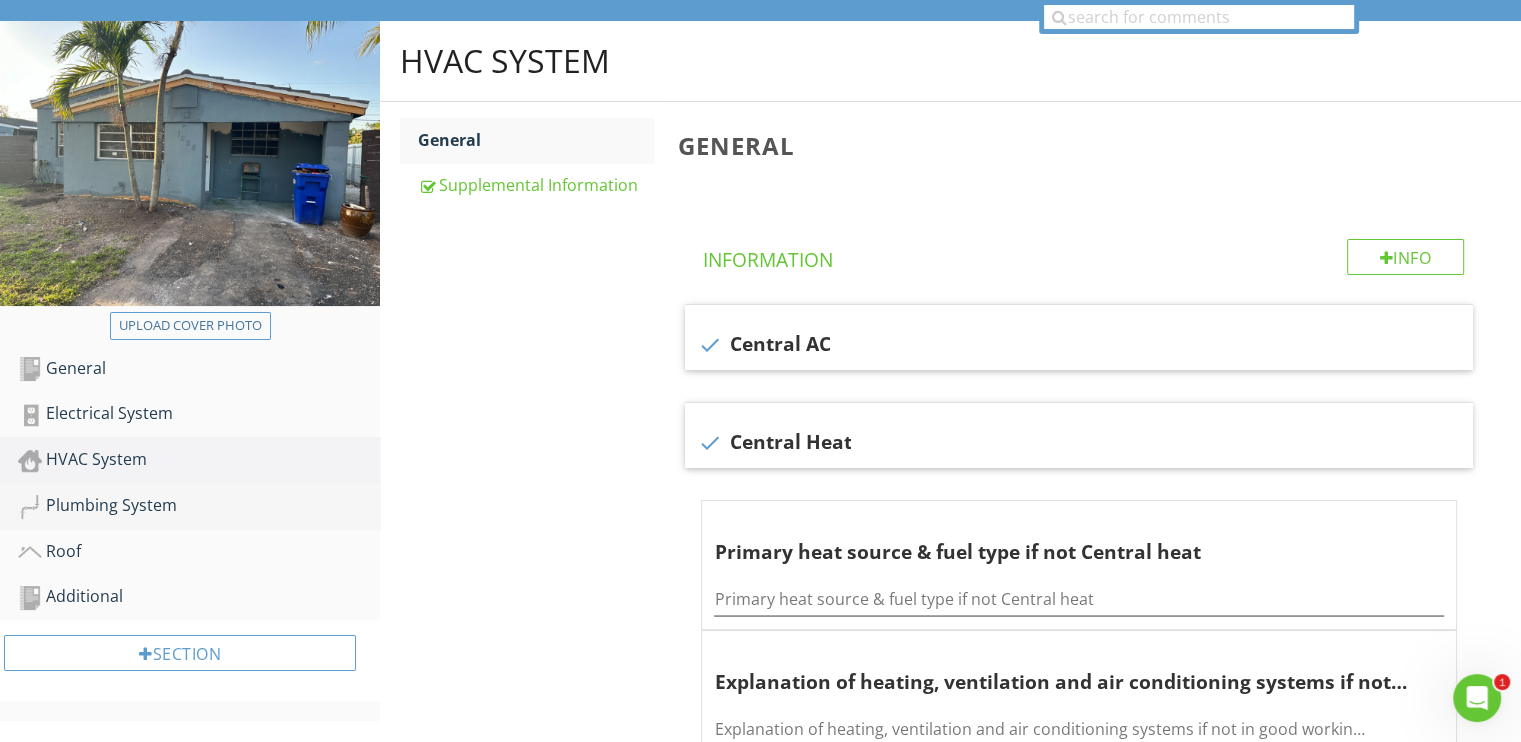 click on "Plumbing System" at bounding box center (199, 506) 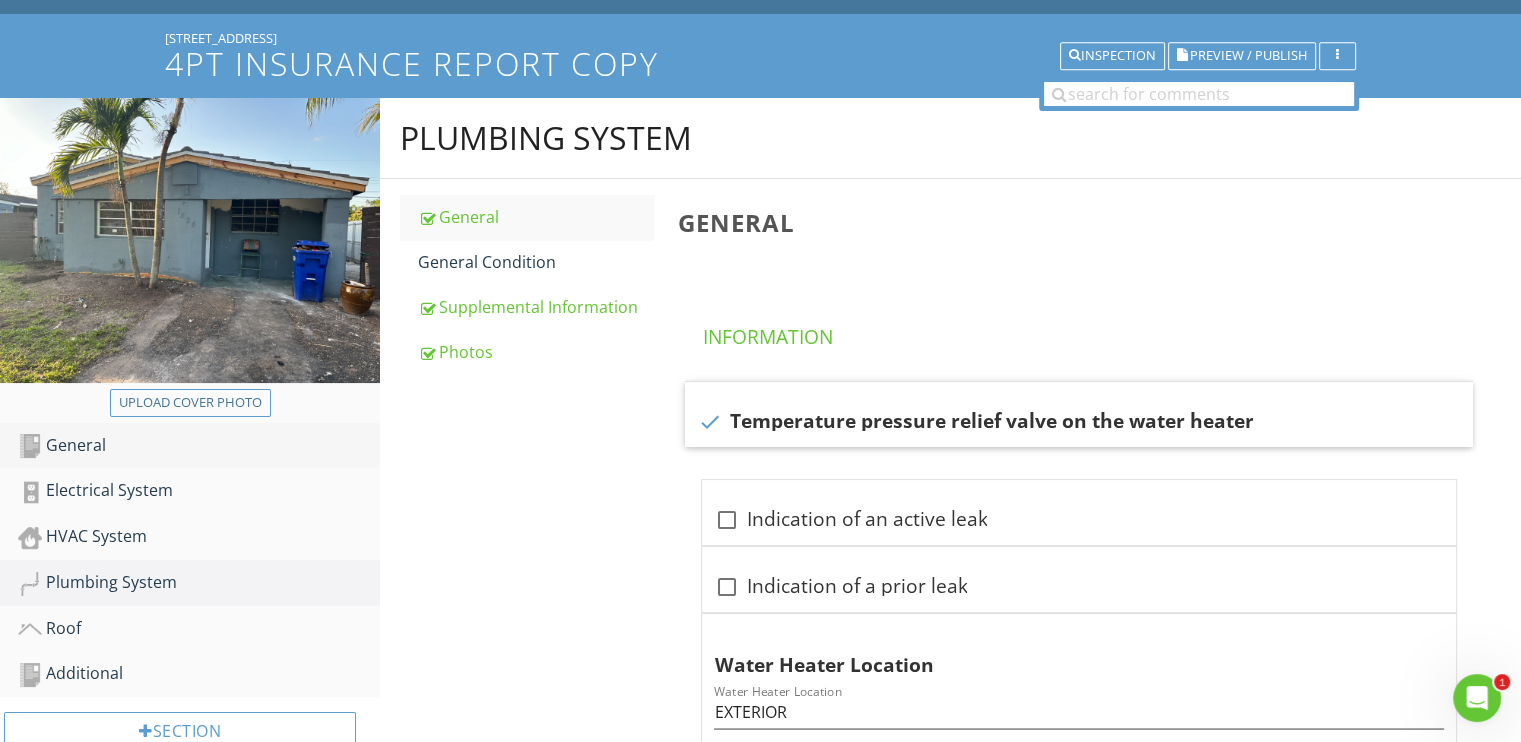 scroll, scrollTop: 100, scrollLeft: 0, axis: vertical 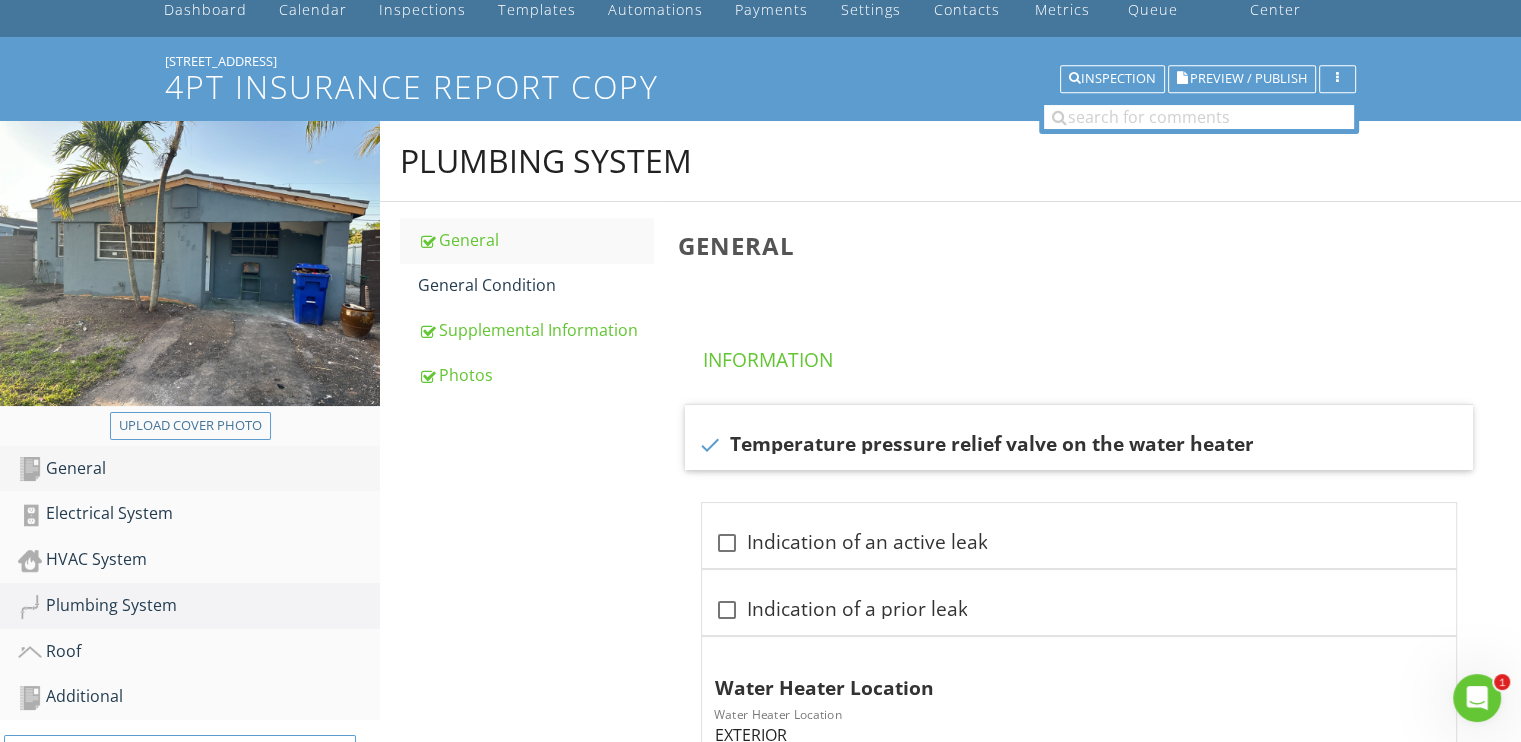 click on "General" at bounding box center (199, 469) 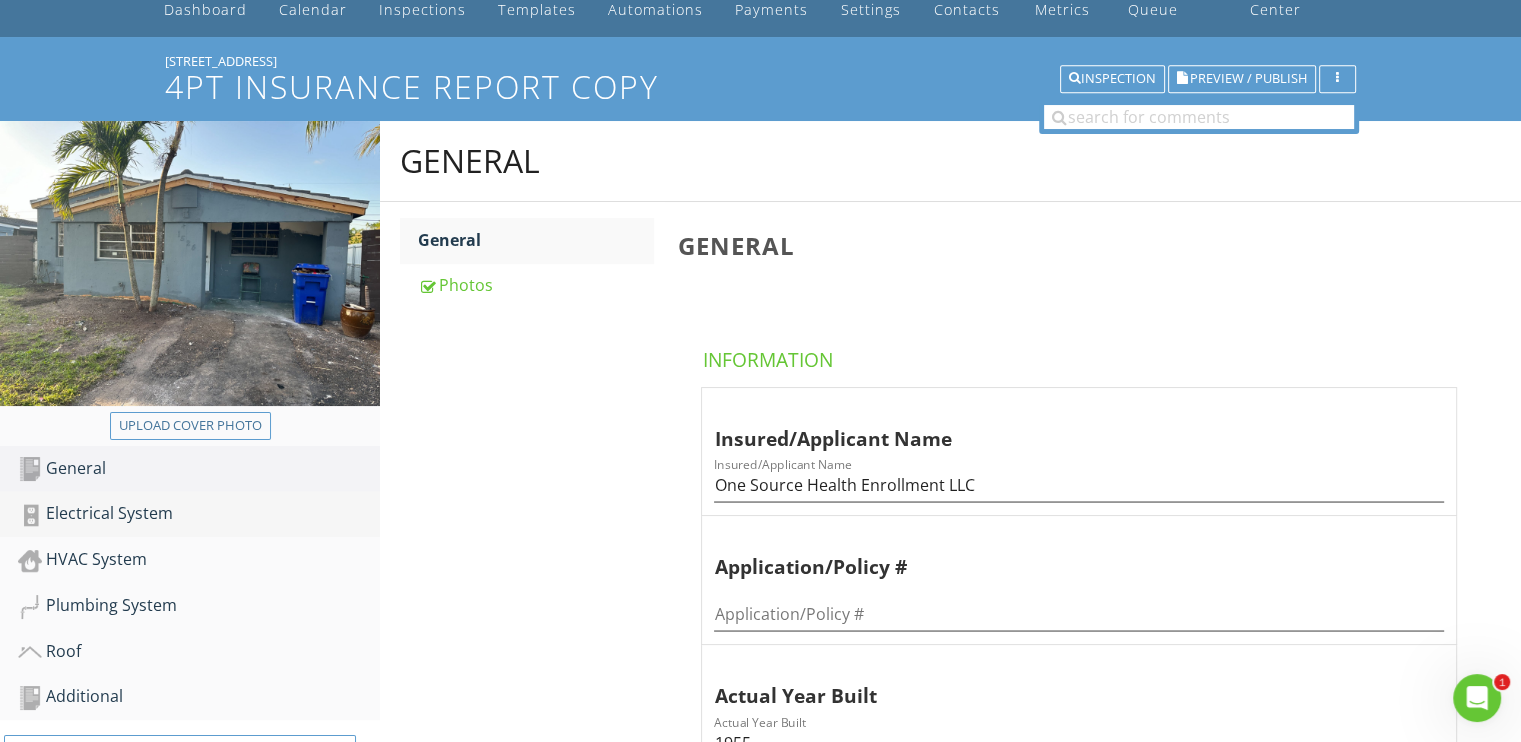click on "Electrical System" at bounding box center [199, 514] 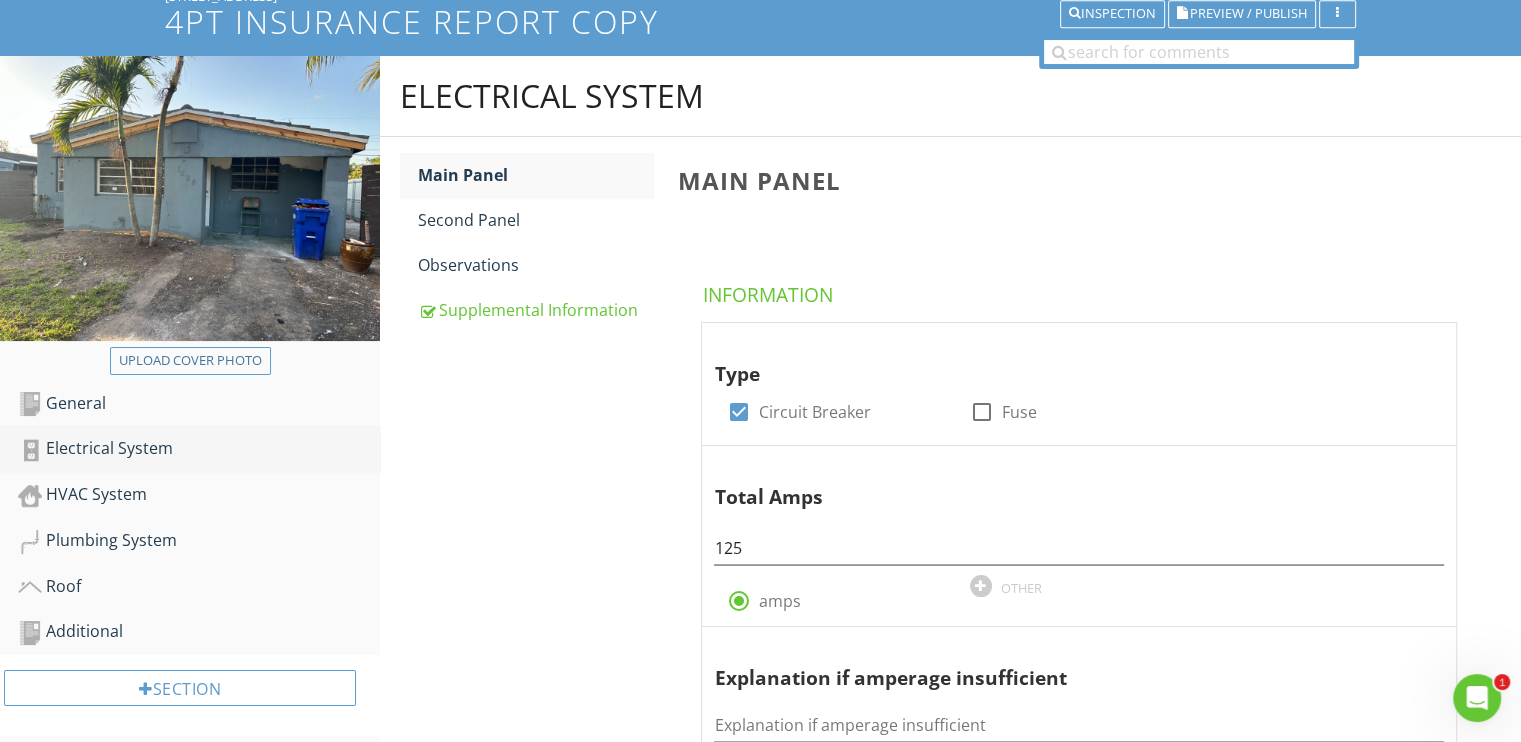 scroll, scrollTop: 200, scrollLeft: 0, axis: vertical 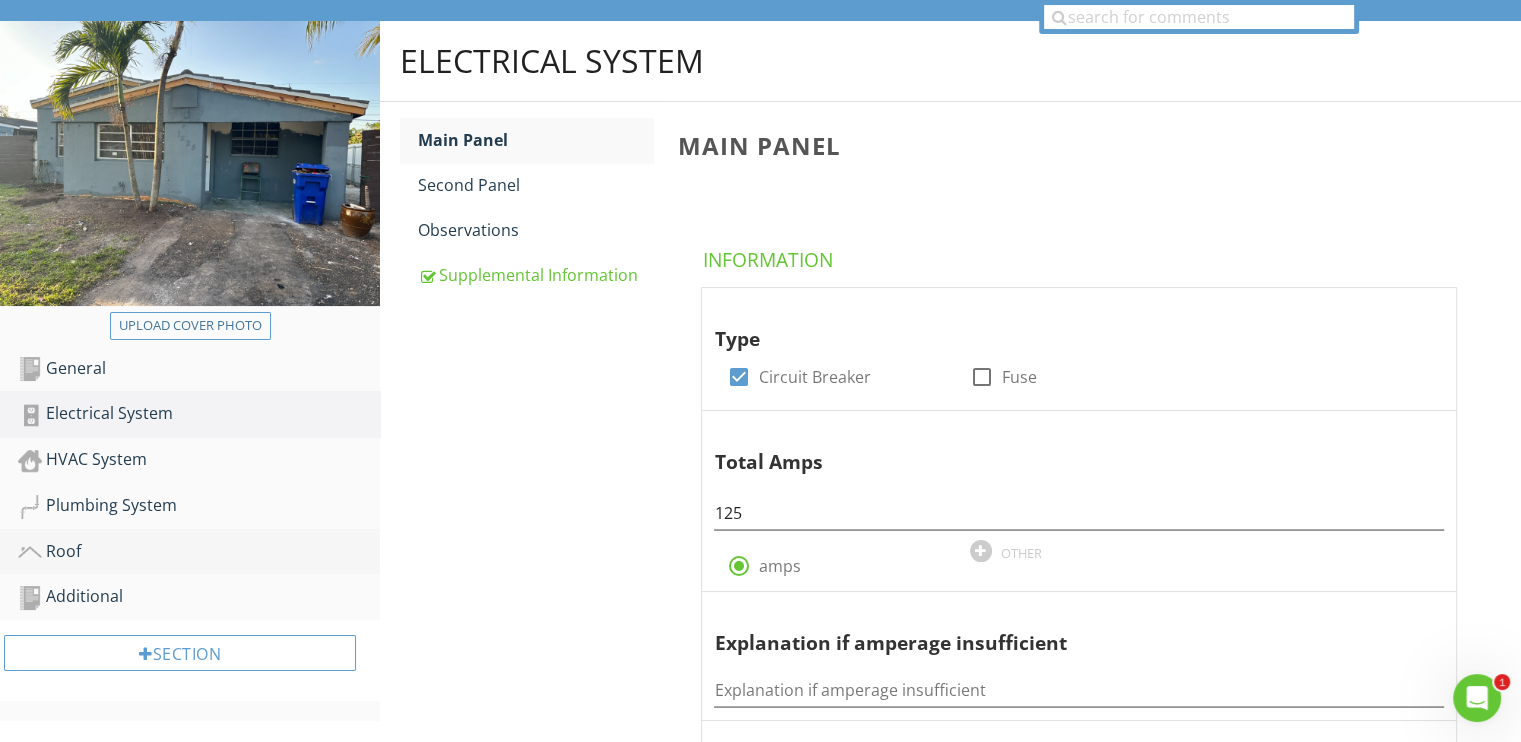 click on "Roof" at bounding box center [199, 552] 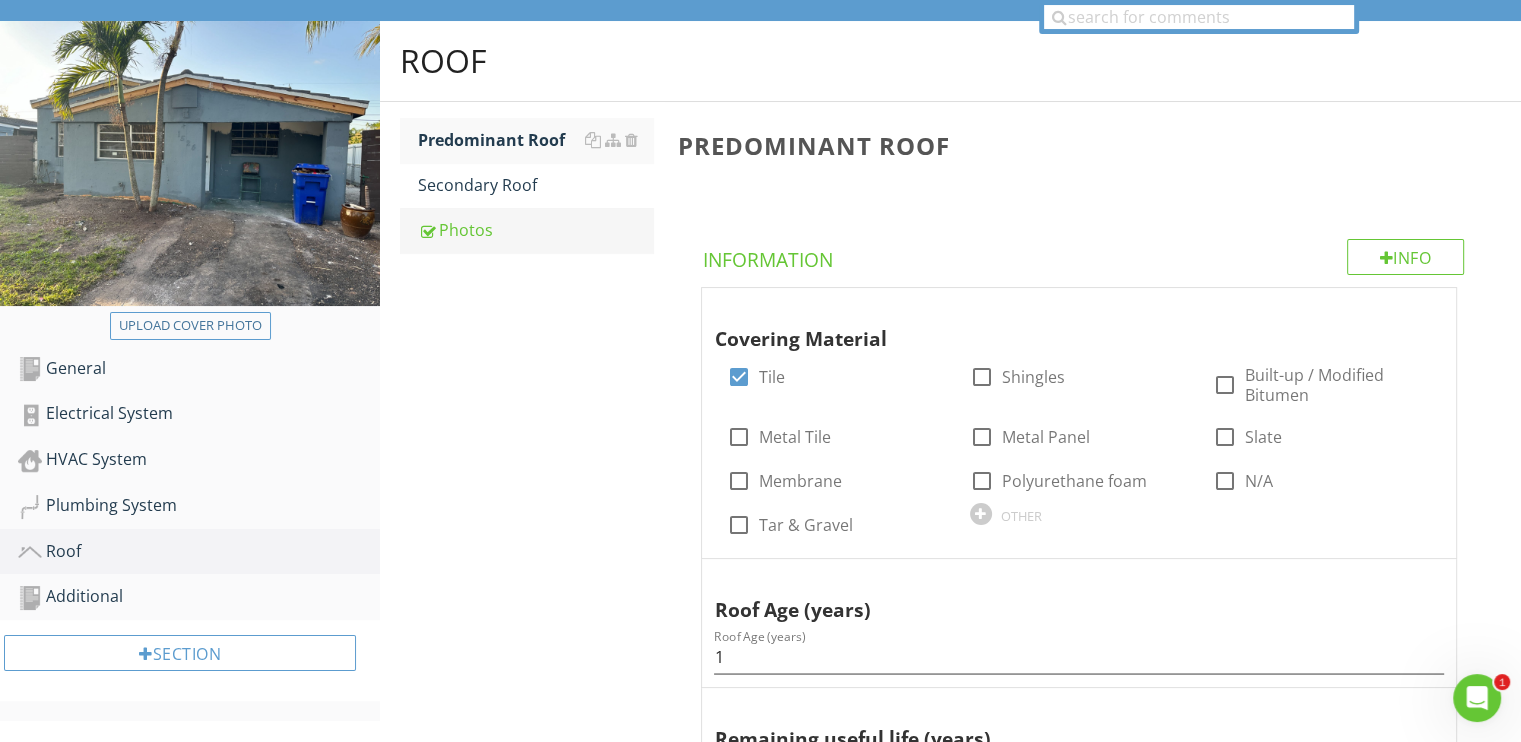 click on "Photos" at bounding box center (535, 230) 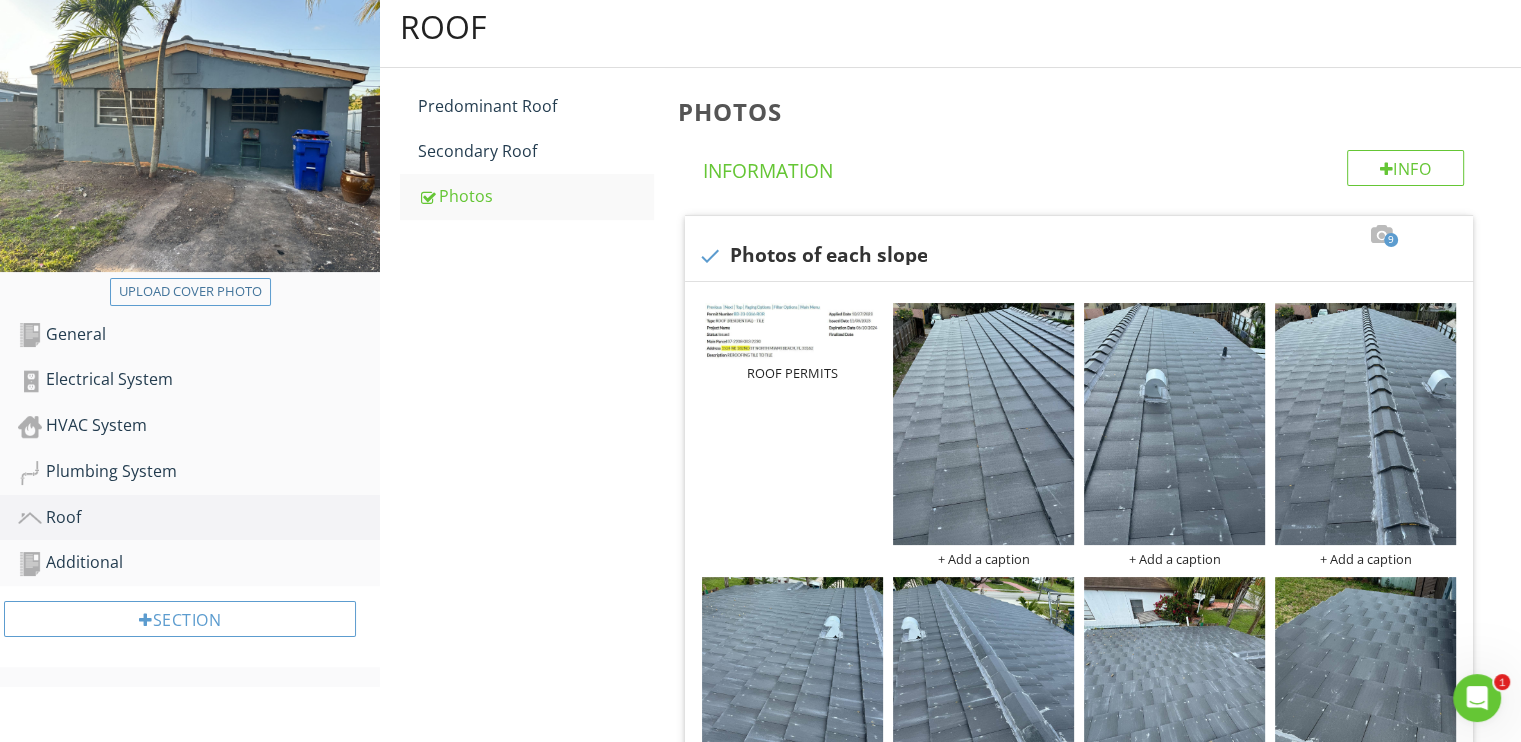 scroll, scrollTop: 200, scrollLeft: 0, axis: vertical 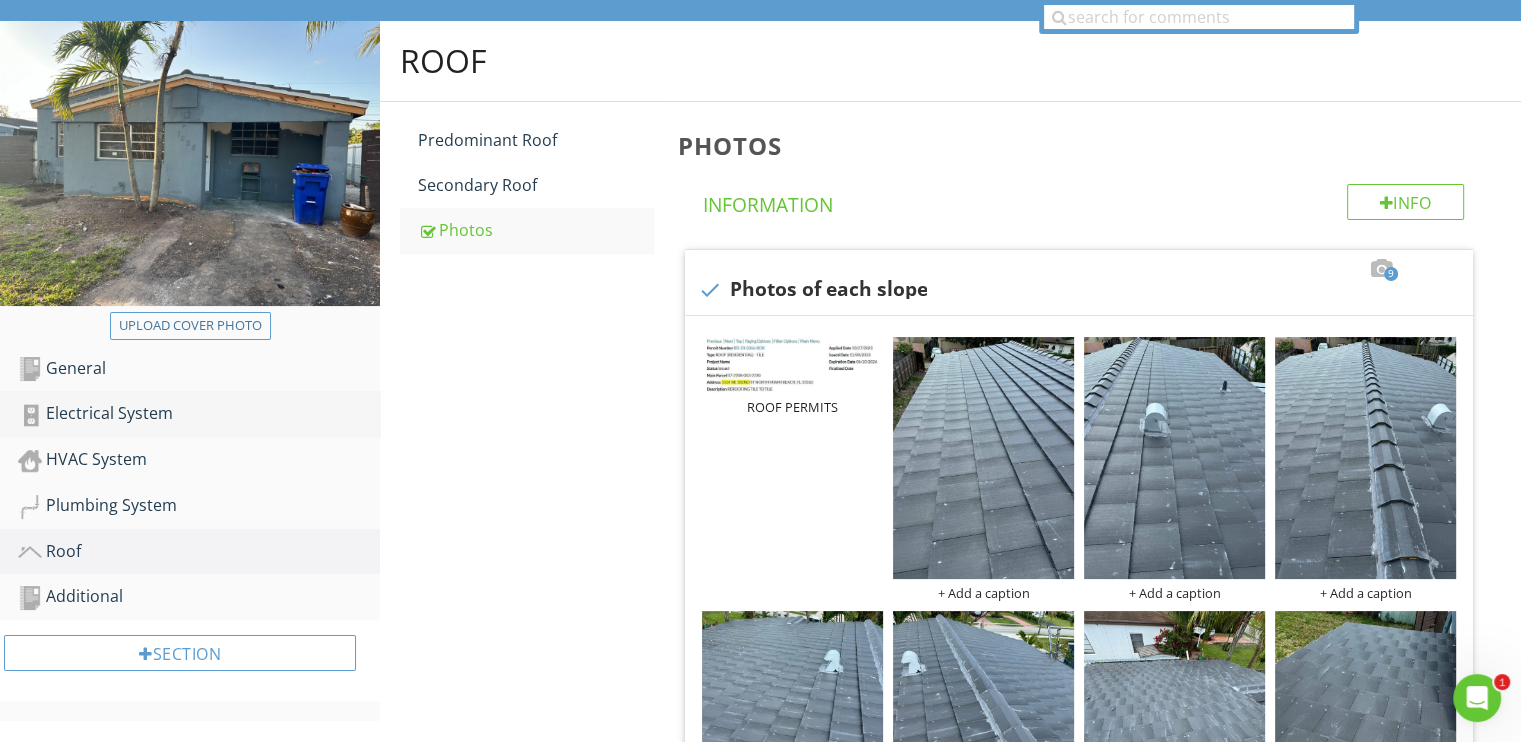 click on "Electrical System" at bounding box center (199, 414) 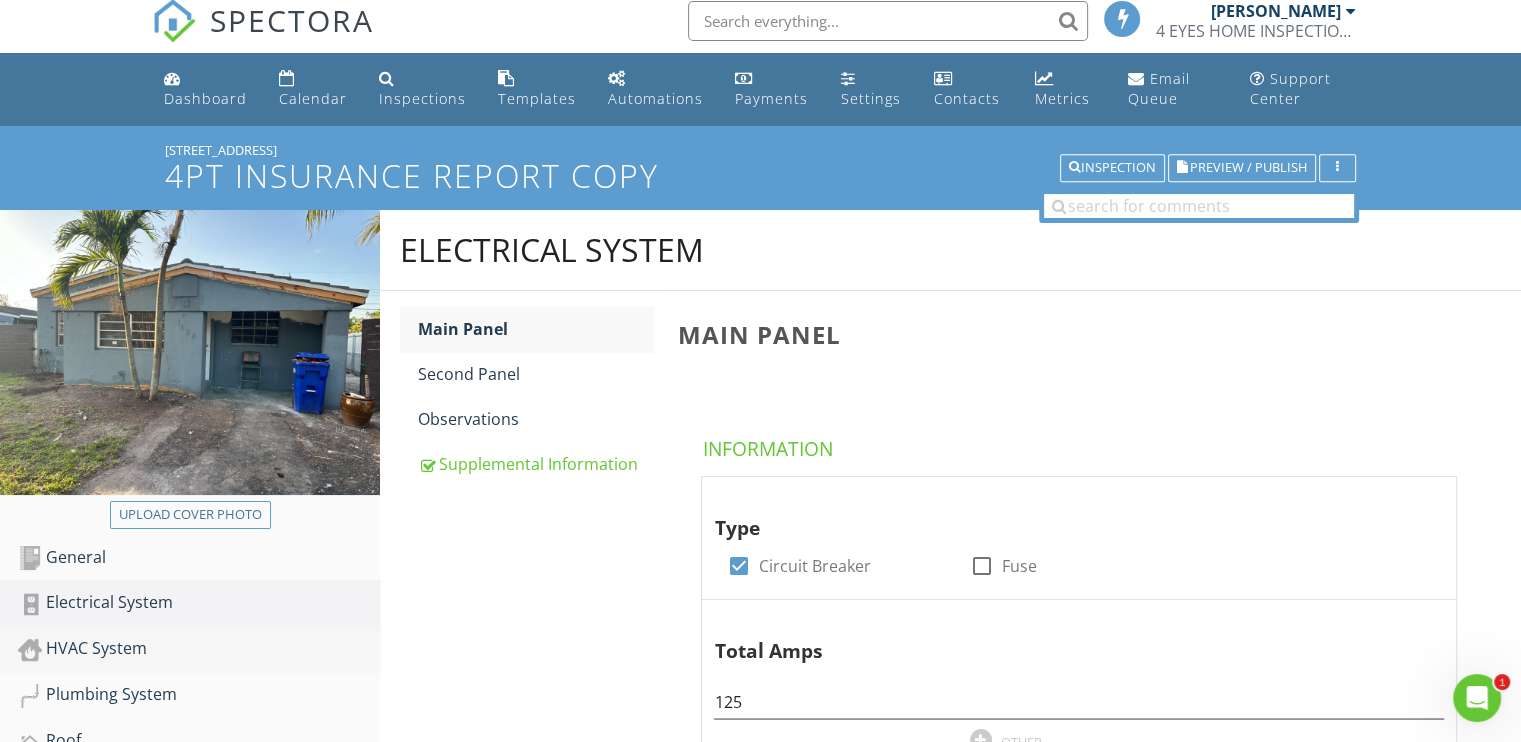 scroll, scrollTop: 0, scrollLeft: 0, axis: both 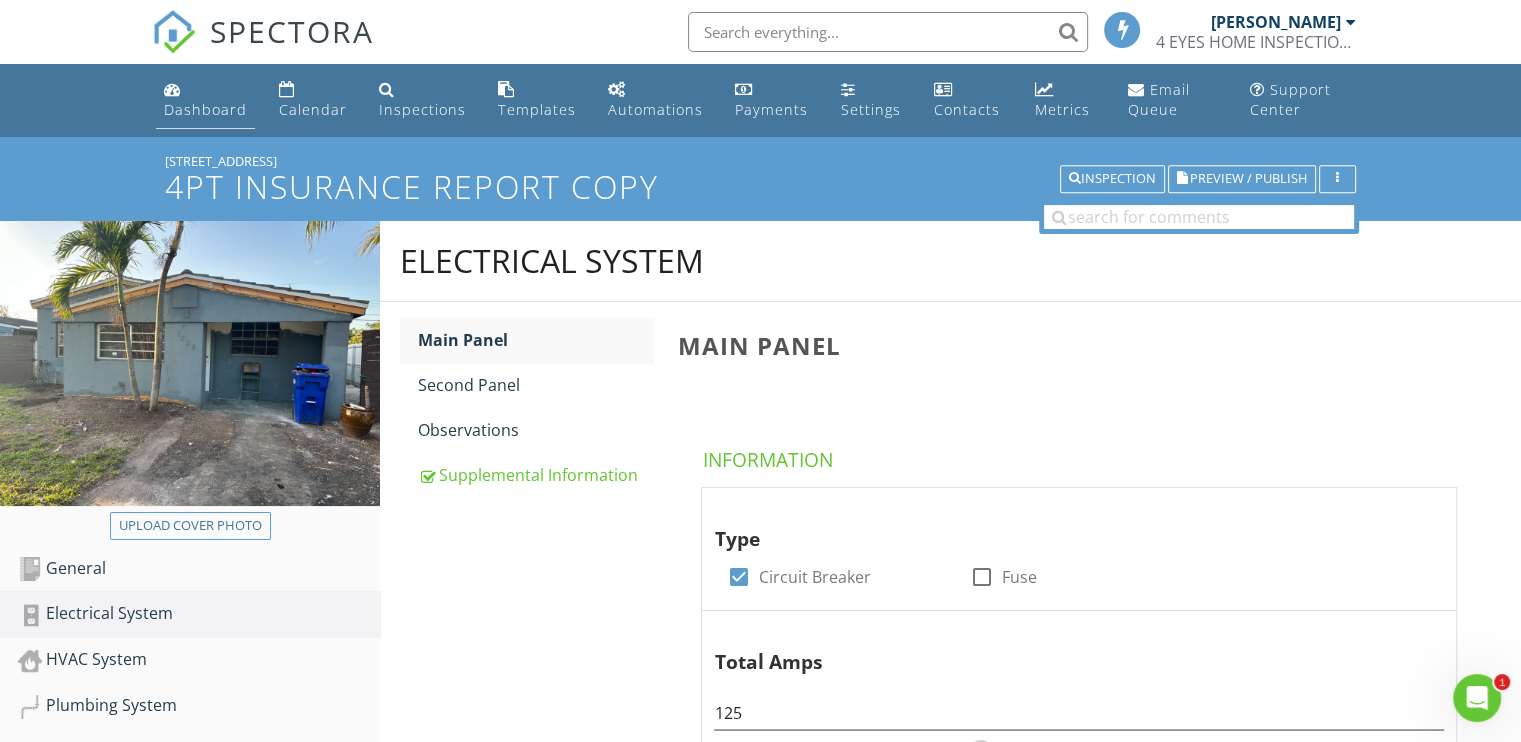 click on "Dashboard" at bounding box center [205, 109] 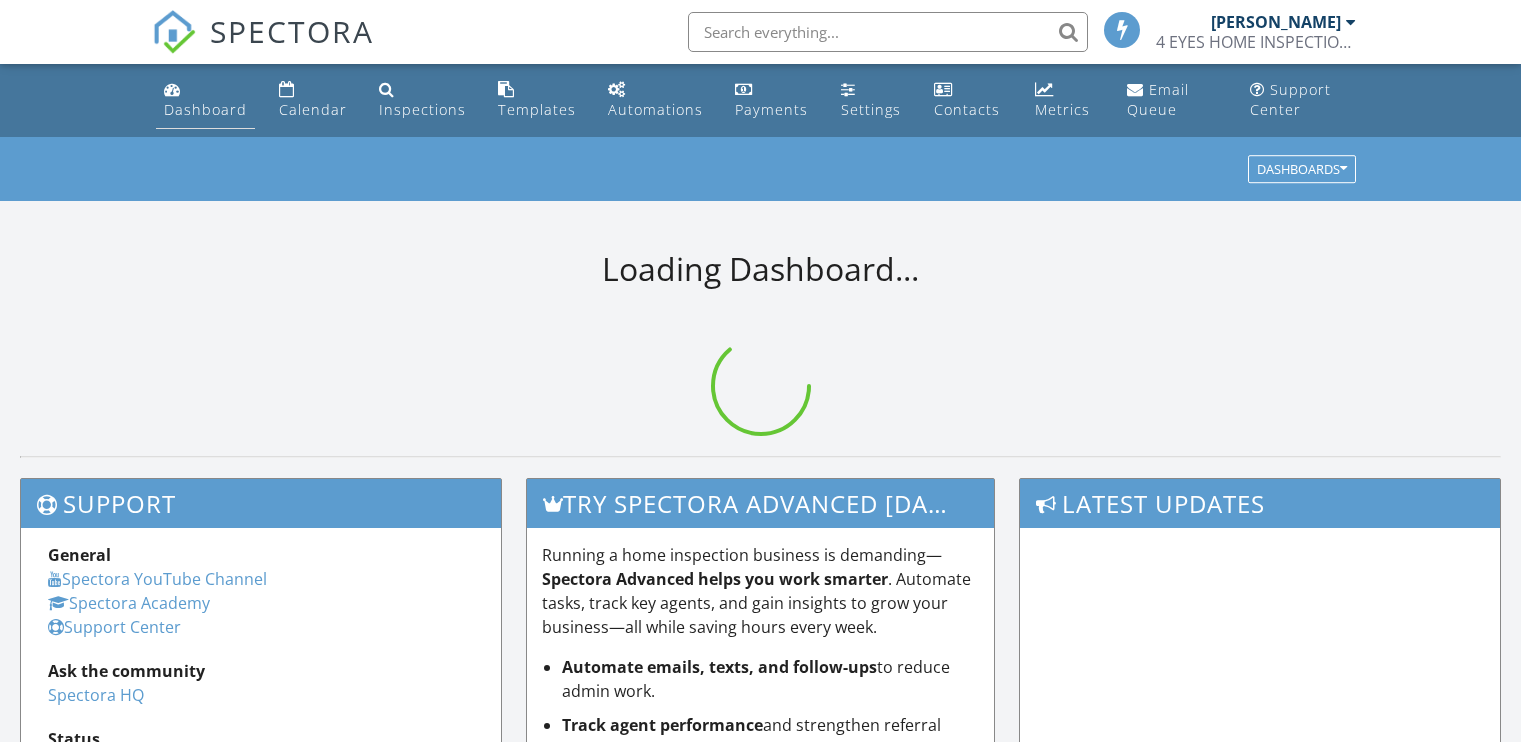 scroll, scrollTop: 0, scrollLeft: 0, axis: both 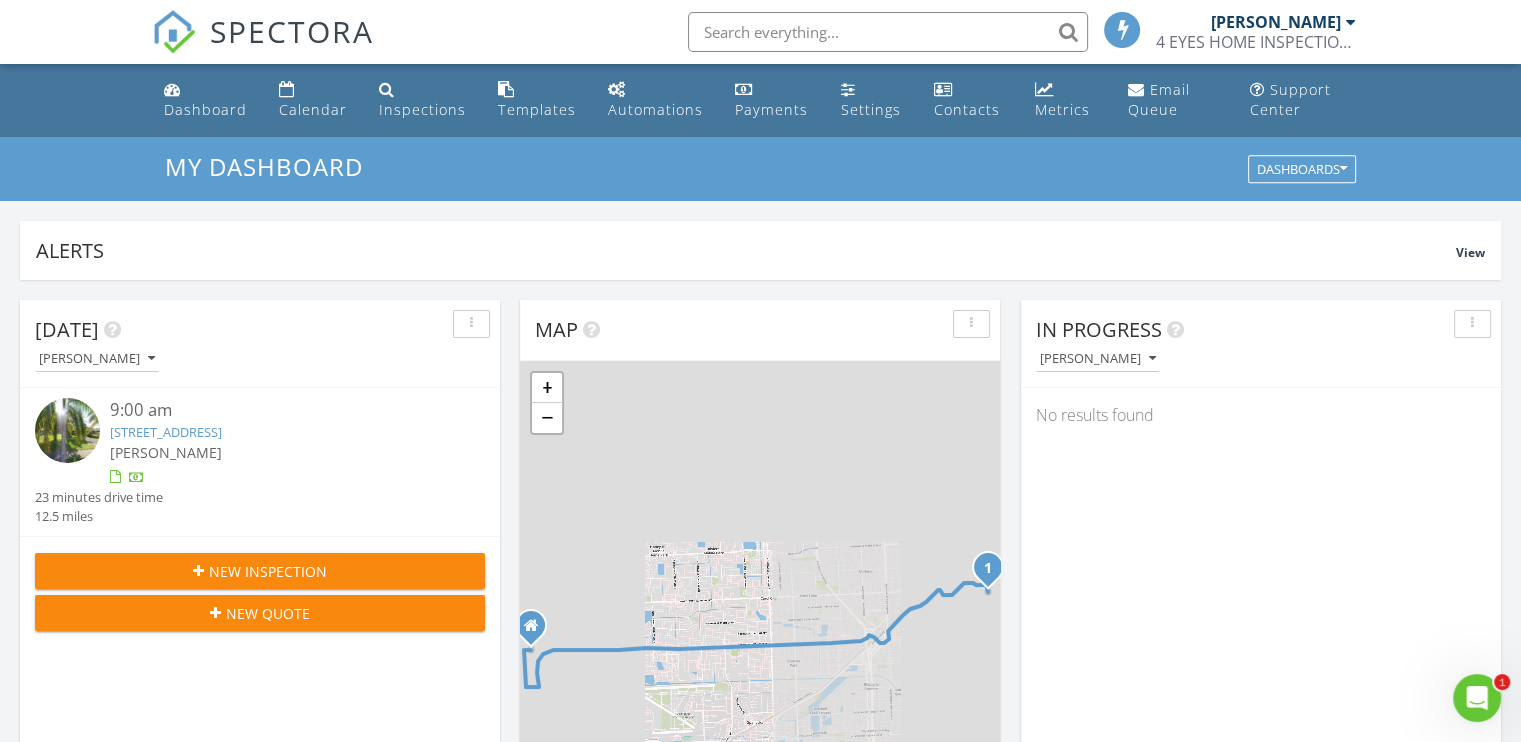 click on "[STREET_ADDRESS]" at bounding box center (166, 432) 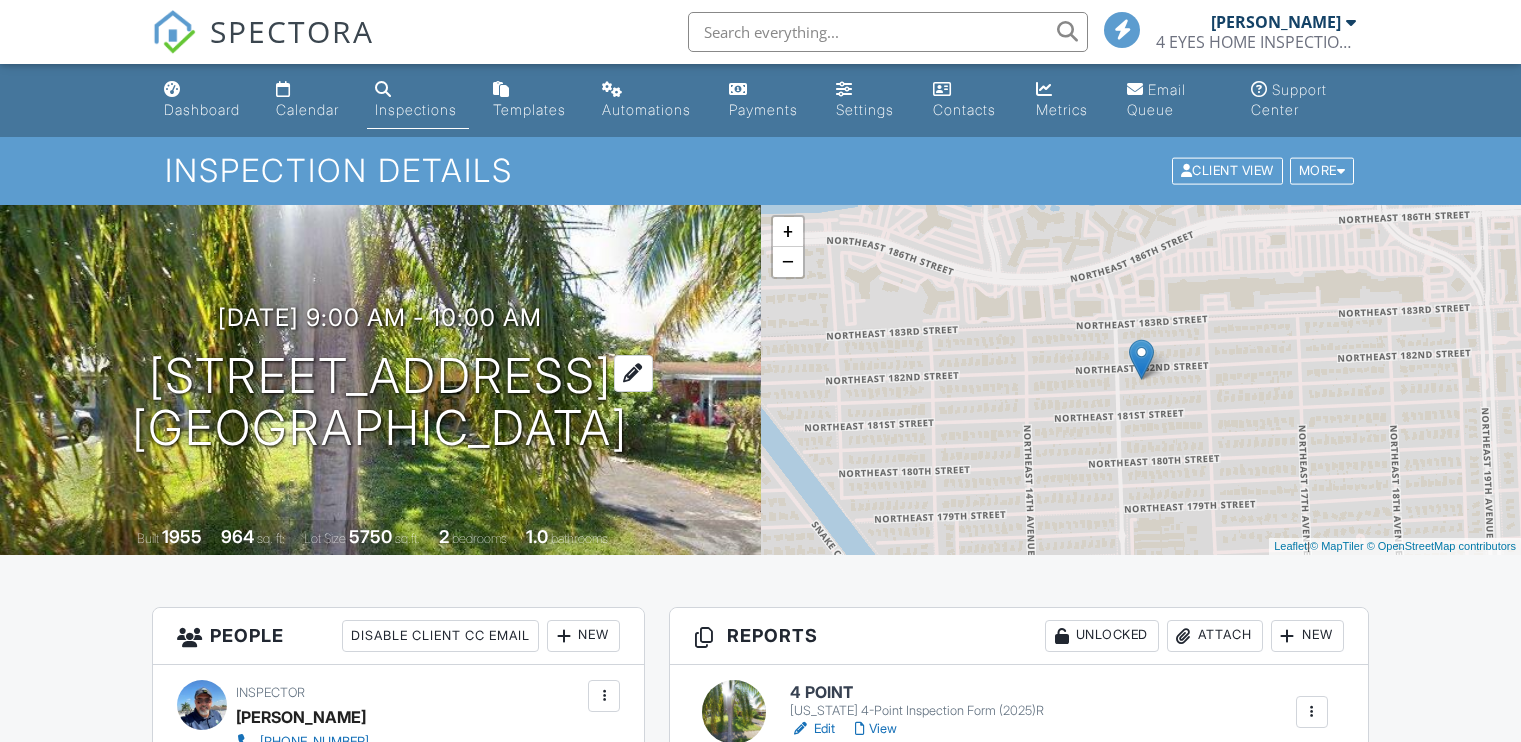 scroll, scrollTop: 0, scrollLeft: 0, axis: both 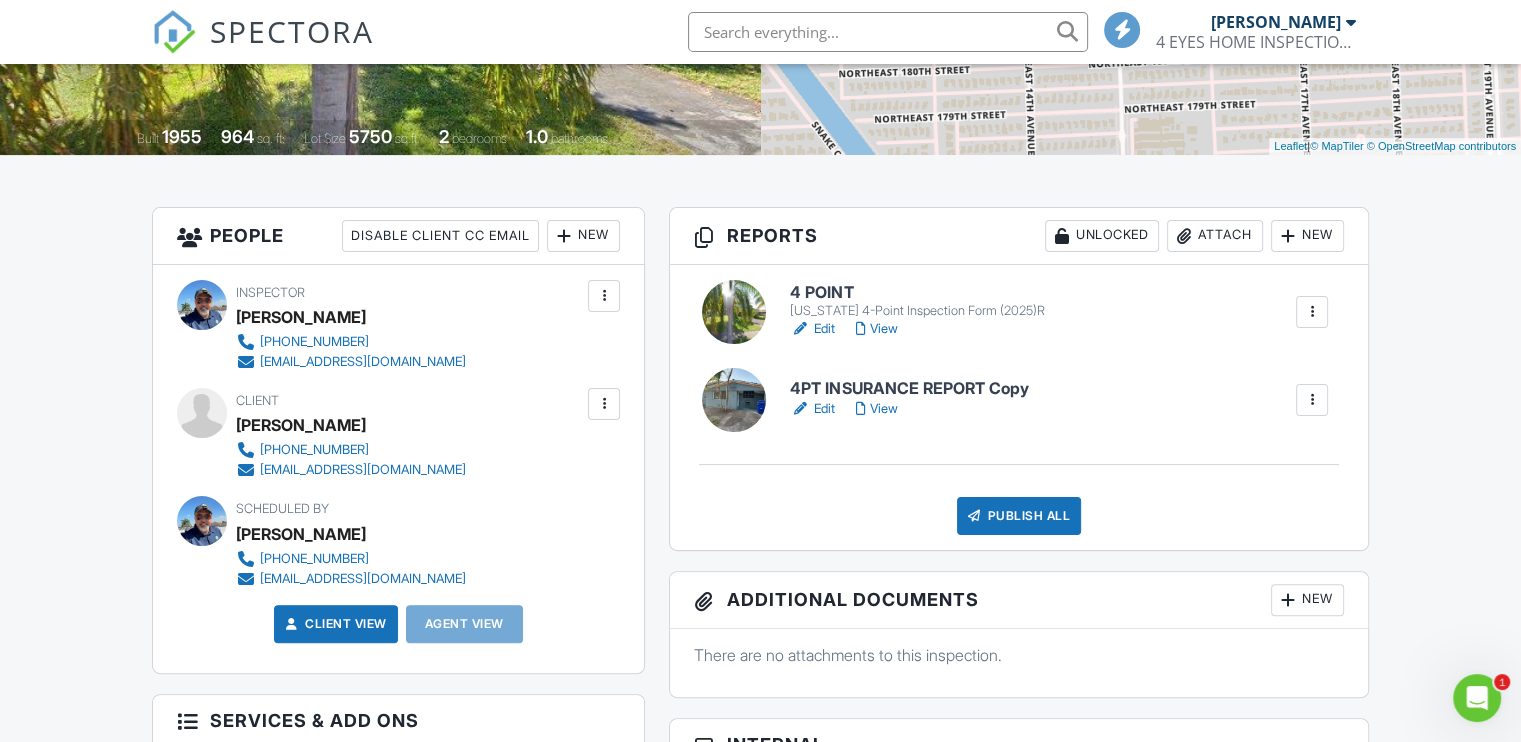 click at bounding box center [1477, 698] 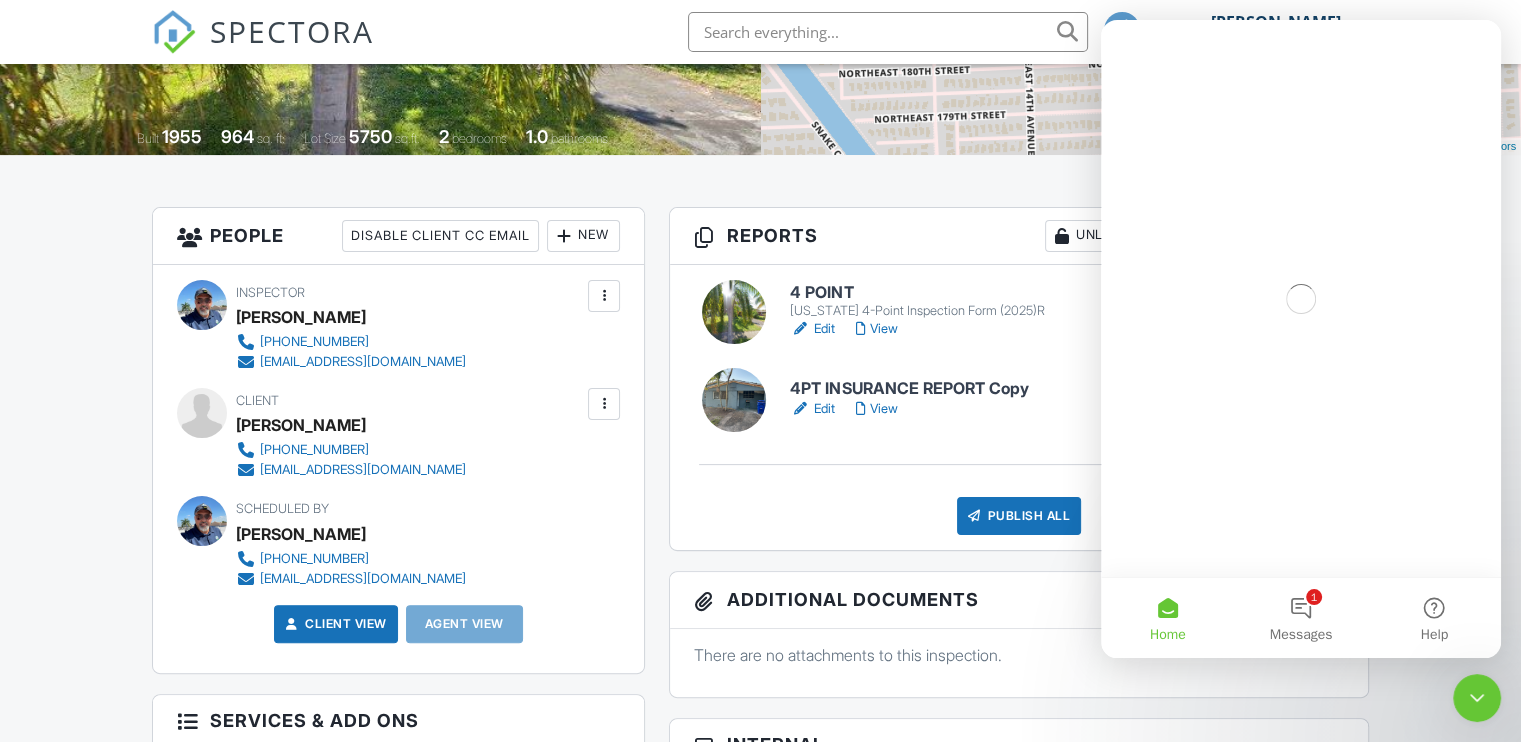 scroll, scrollTop: 0, scrollLeft: 0, axis: both 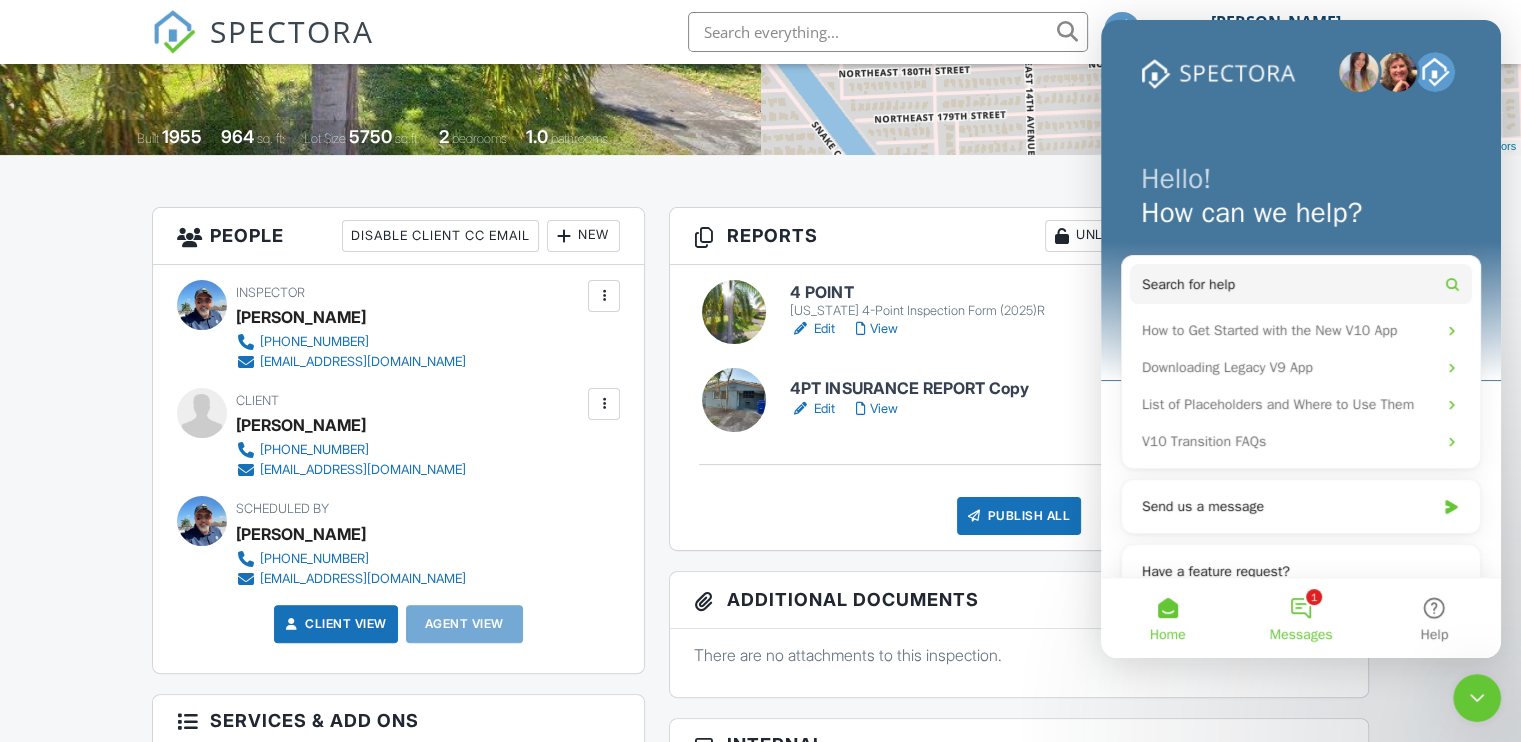 click on "1 Messages" at bounding box center [1300, 618] 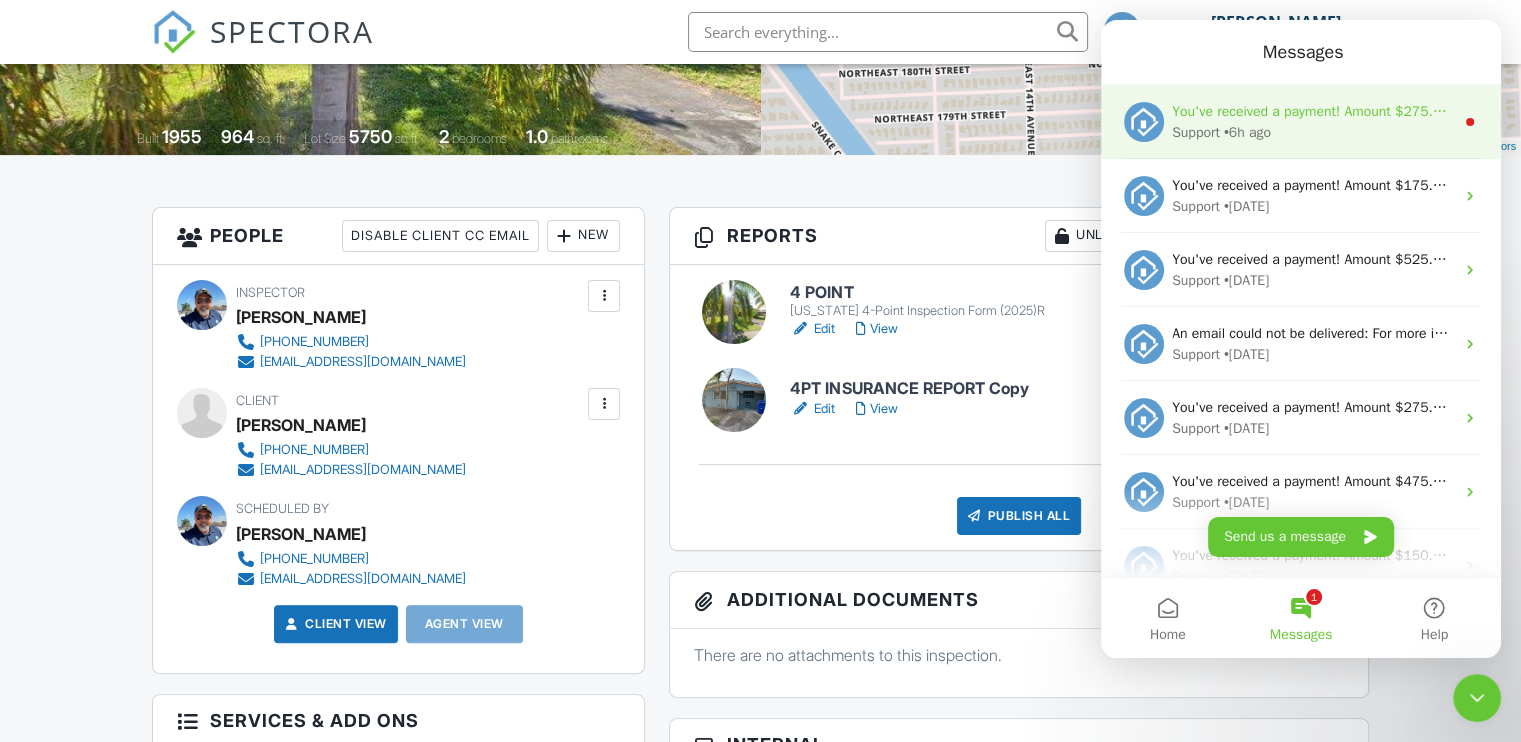 click on "•  6h ago" at bounding box center [1247, 132] 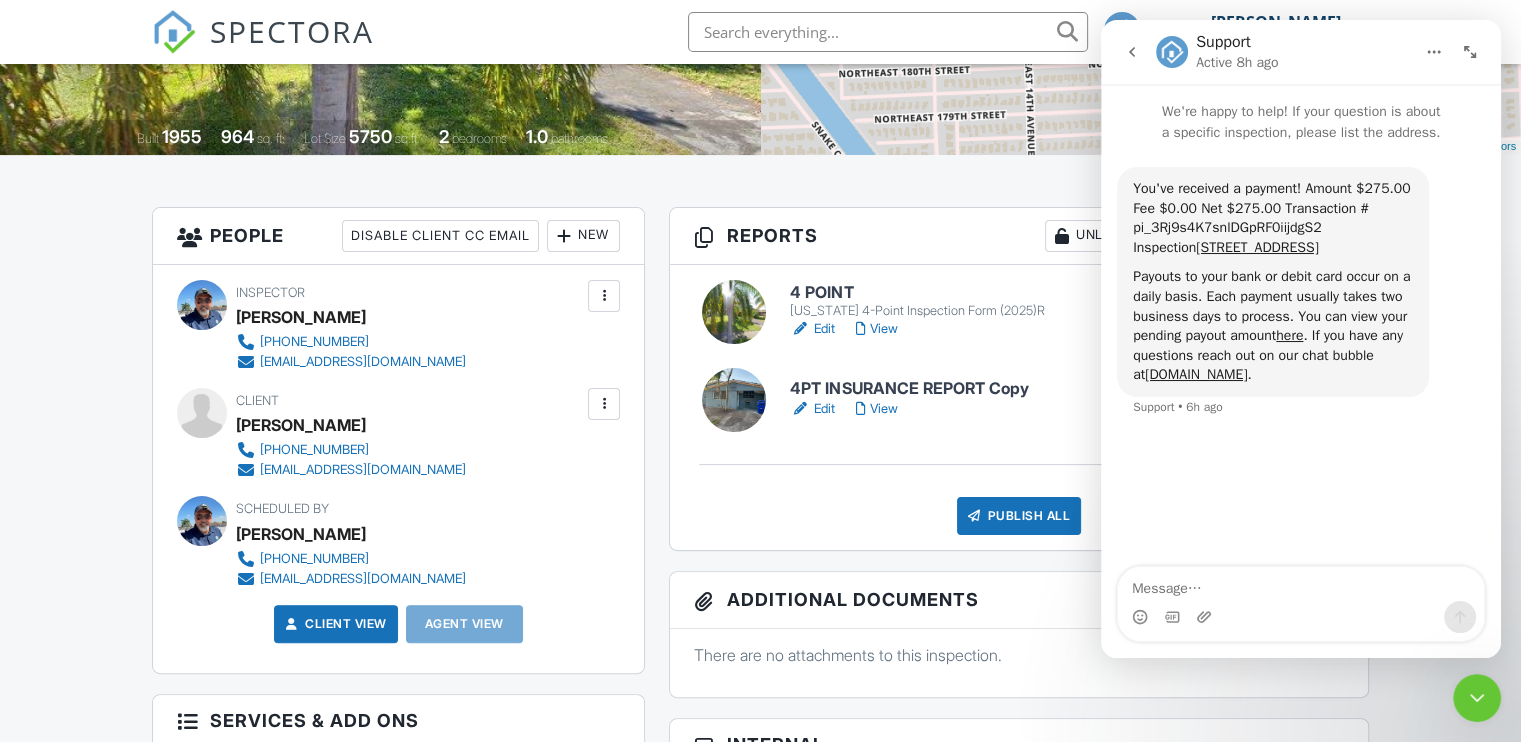 click 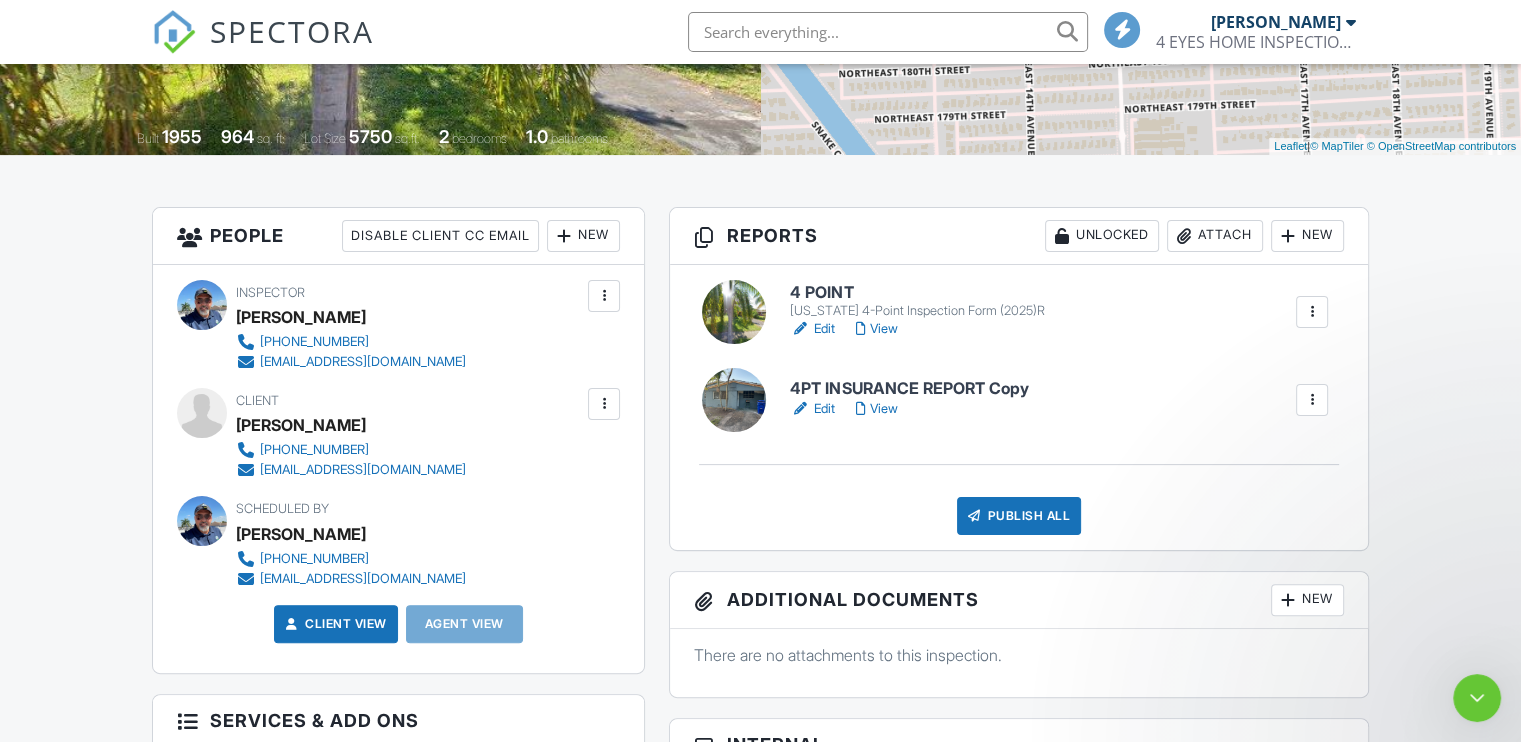 scroll, scrollTop: 0, scrollLeft: 0, axis: both 